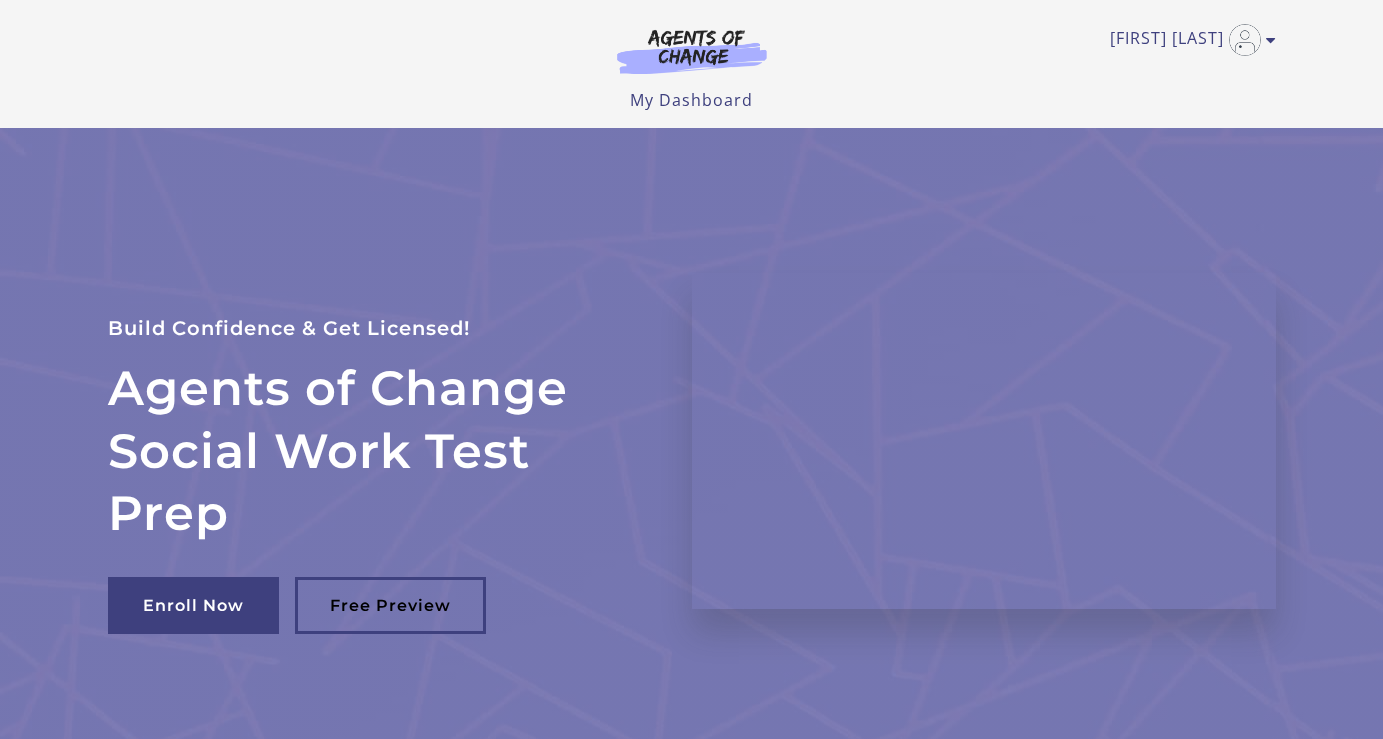 scroll, scrollTop: 0, scrollLeft: 0, axis: both 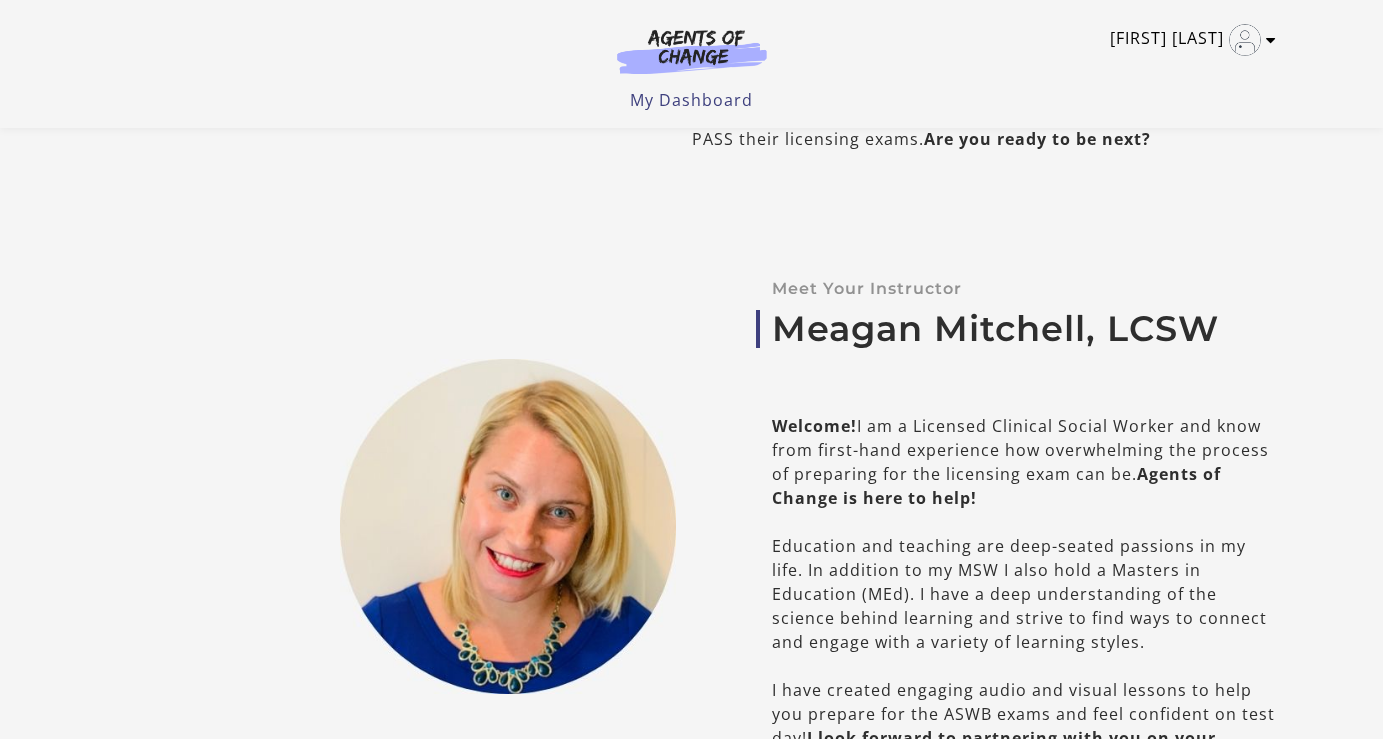 click on "[FIRST] [LAST]" at bounding box center (1188, 40) 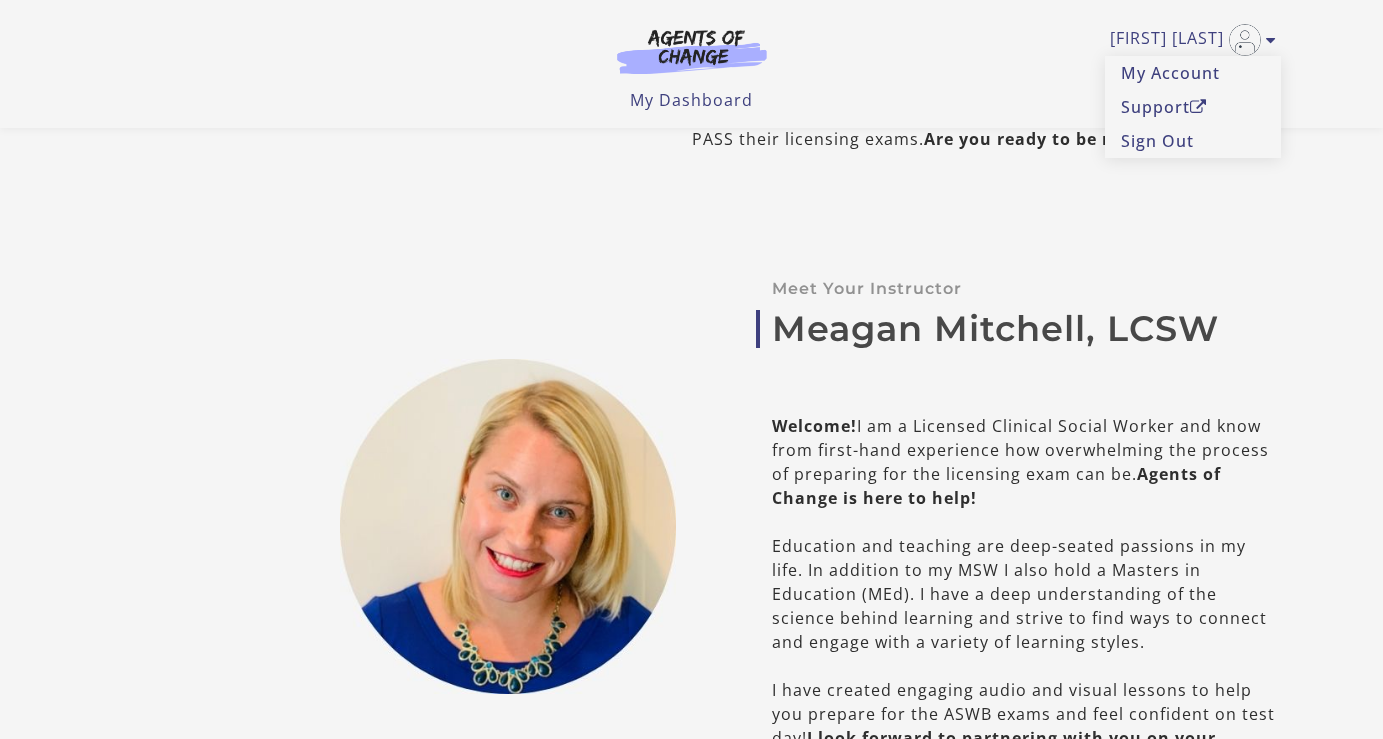 click on "Meagan Mitchell,  LCSW" at bounding box center (1024, 329) 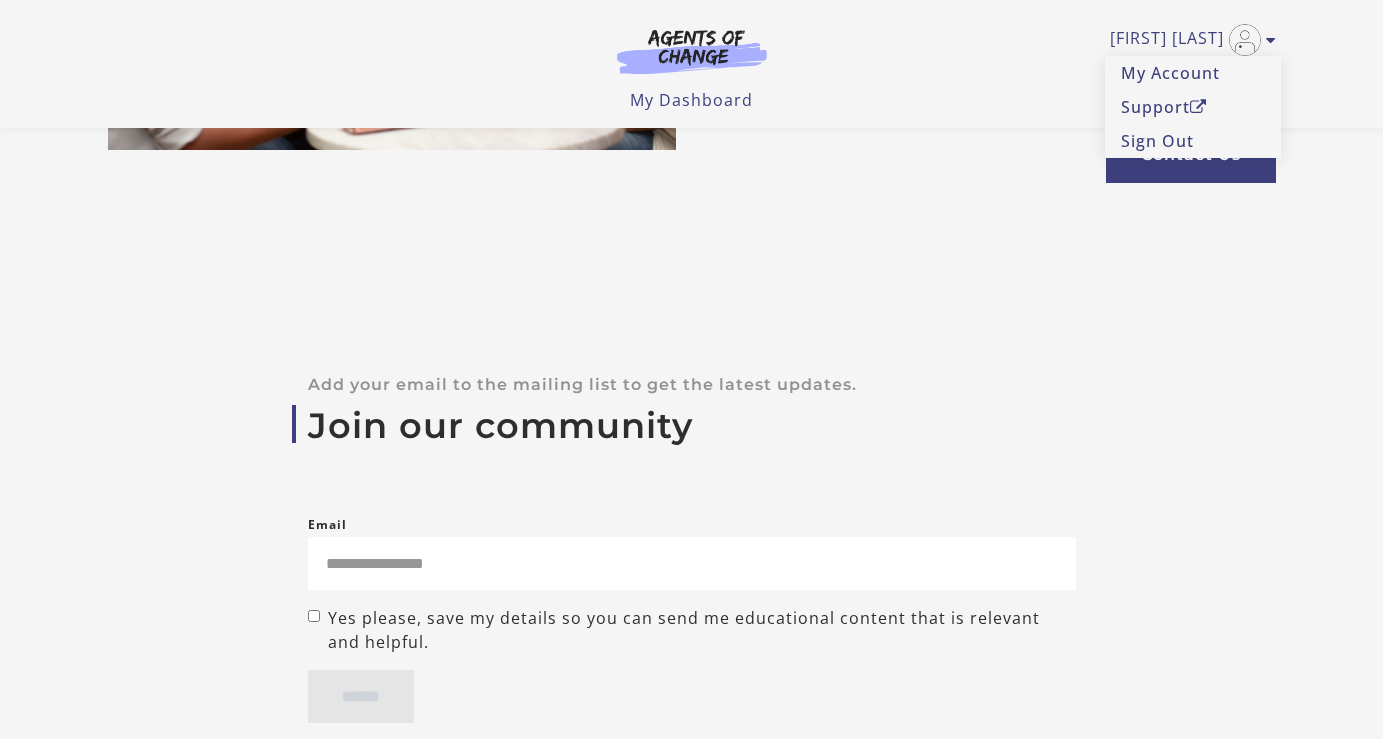 scroll, scrollTop: 7023, scrollLeft: 0, axis: vertical 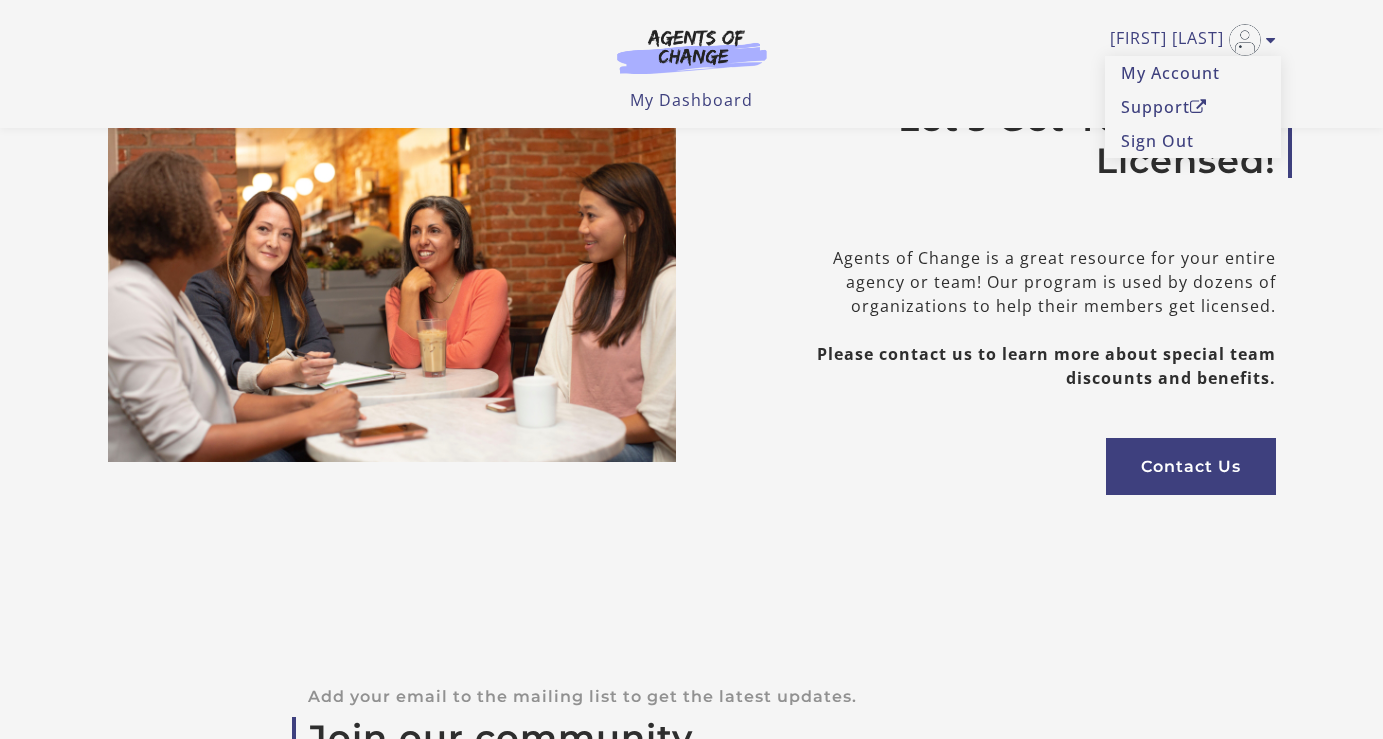 click on "Adriana G
My Account
Support
Sign Out
Toggle menu
Menu
My Dashboard
My Account
Support
Sign Out" at bounding box center (692, 56) 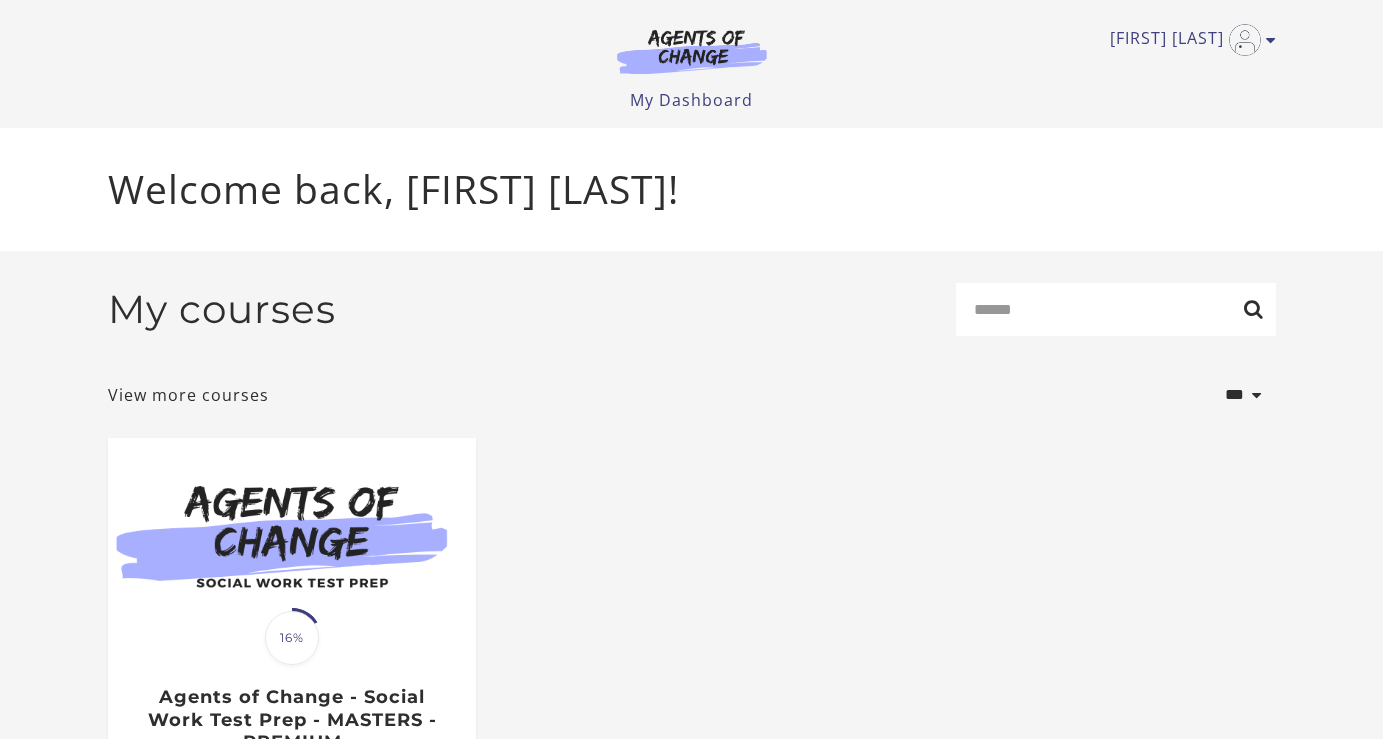 scroll, scrollTop: 0, scrollLeft: 0, axis: both 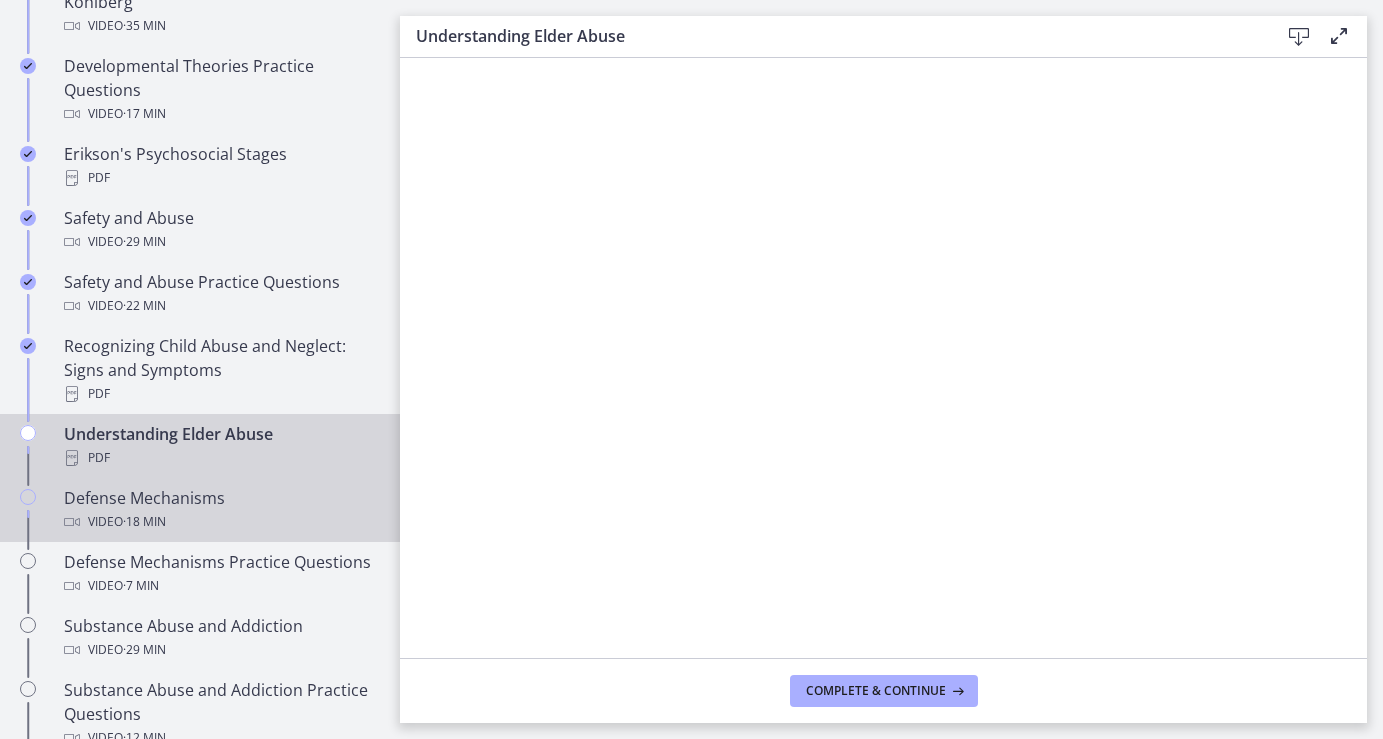 drag, startPoint x: 0, startPoint y: 0, endPoint x: 106, endPoint y: 512, distance: 522.85754 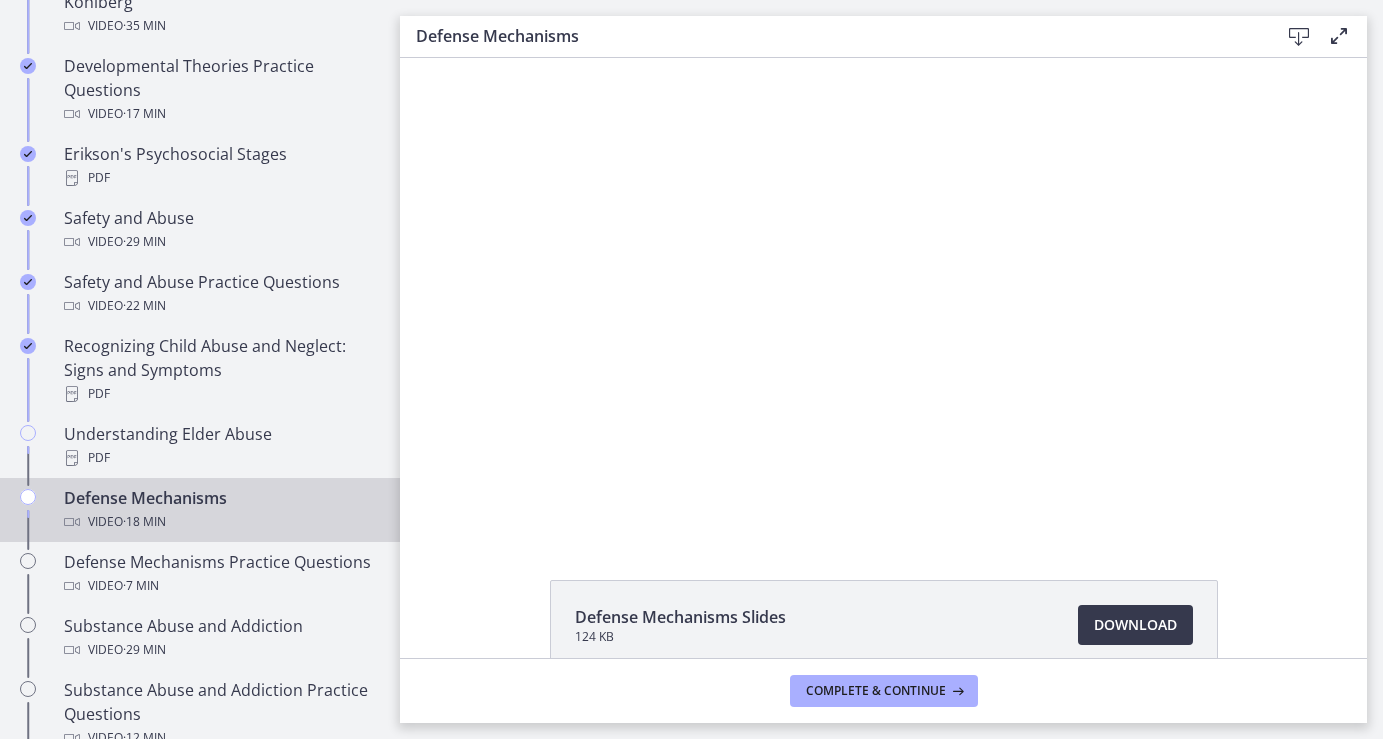 scroll, scrollTop: 0, scrollLeft: 0, axis: both 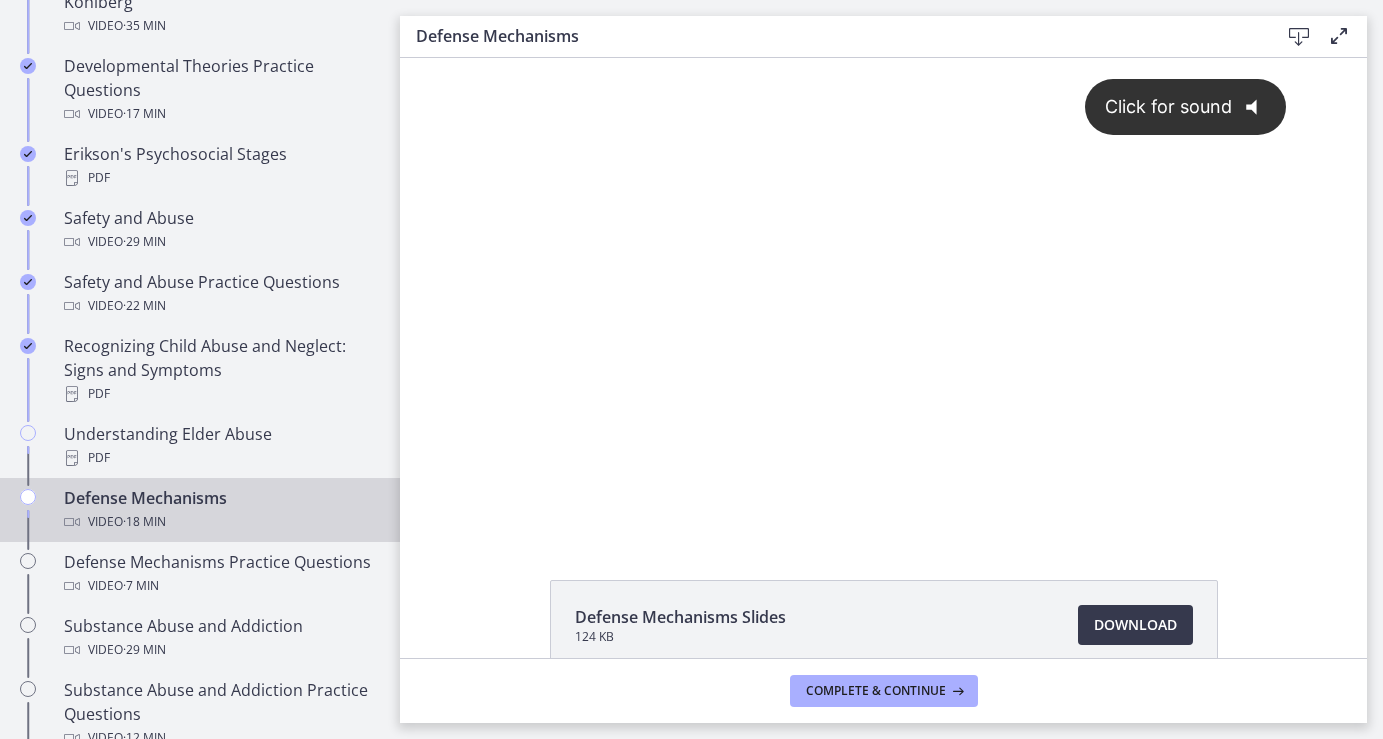 click on "@keyframes VOLUME_SMALL_WAVE_FLASH {
0% { opacity: 0; }
33% { opacity: 1; }
66% { opacity: 1; }
100% { opacity: 0; }
}
@keyframes VOLUME_LARGE_WAVE_FLASH {
0% { opacity: 0; }
33% { opacity: 1; }
66% { opacity: 1; }
100% { opacity: 0; }
}
.volume__small-wave {
animation: VOLUME_SMALL_WAVE_FLASH 2s infinite;
opacity: 0;
}
.volume__large-wave {
animation: VOLUME_LARGE_WAVE_FLASH 2s infinite .3s;
opacity: 0;
}" 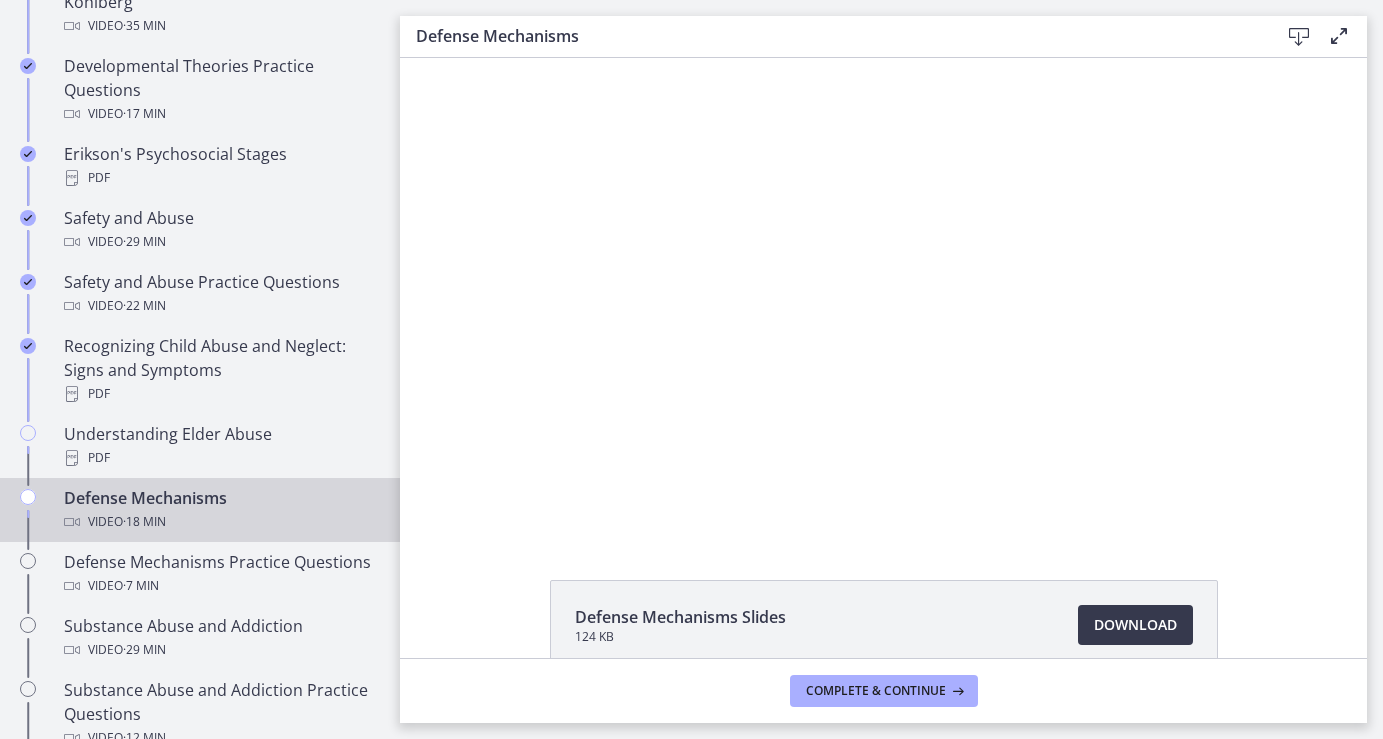 scroll, scrollTop: 0, scrollLeft: 0, axis: both 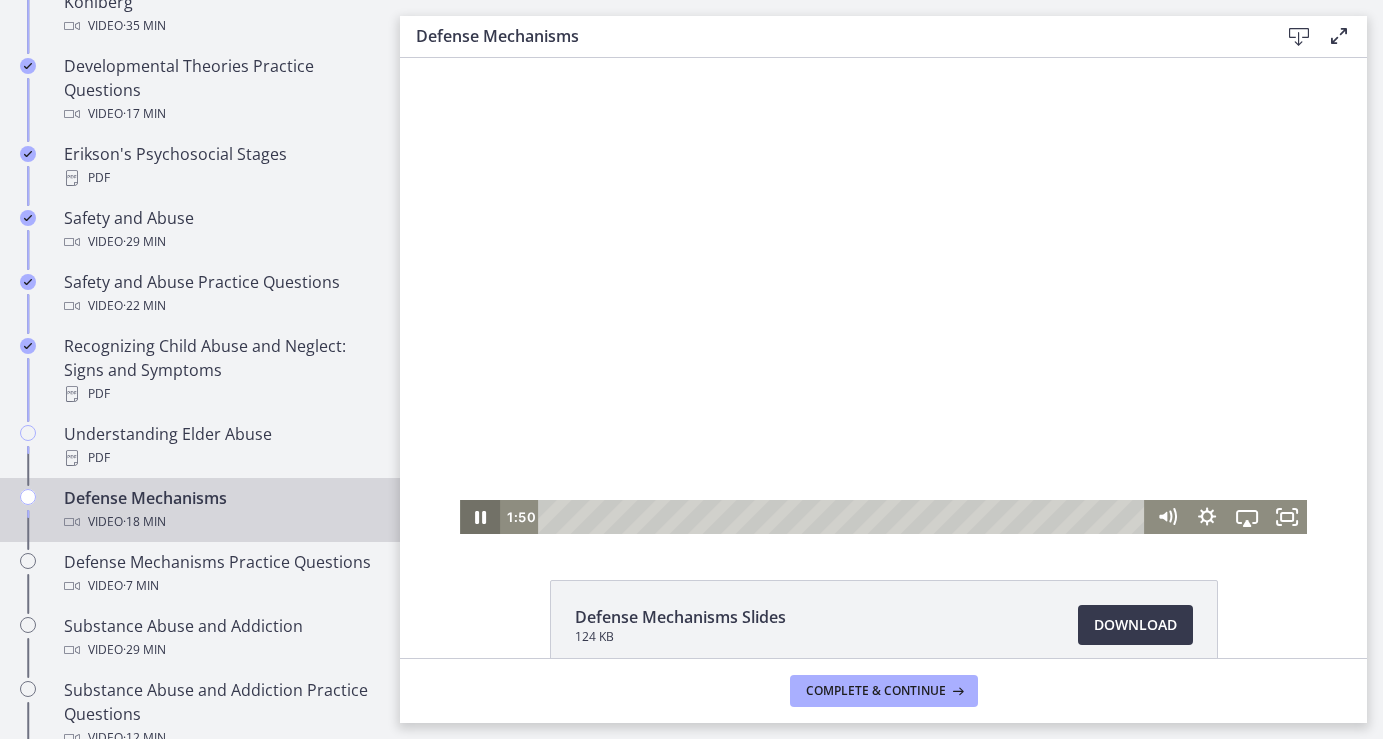 click 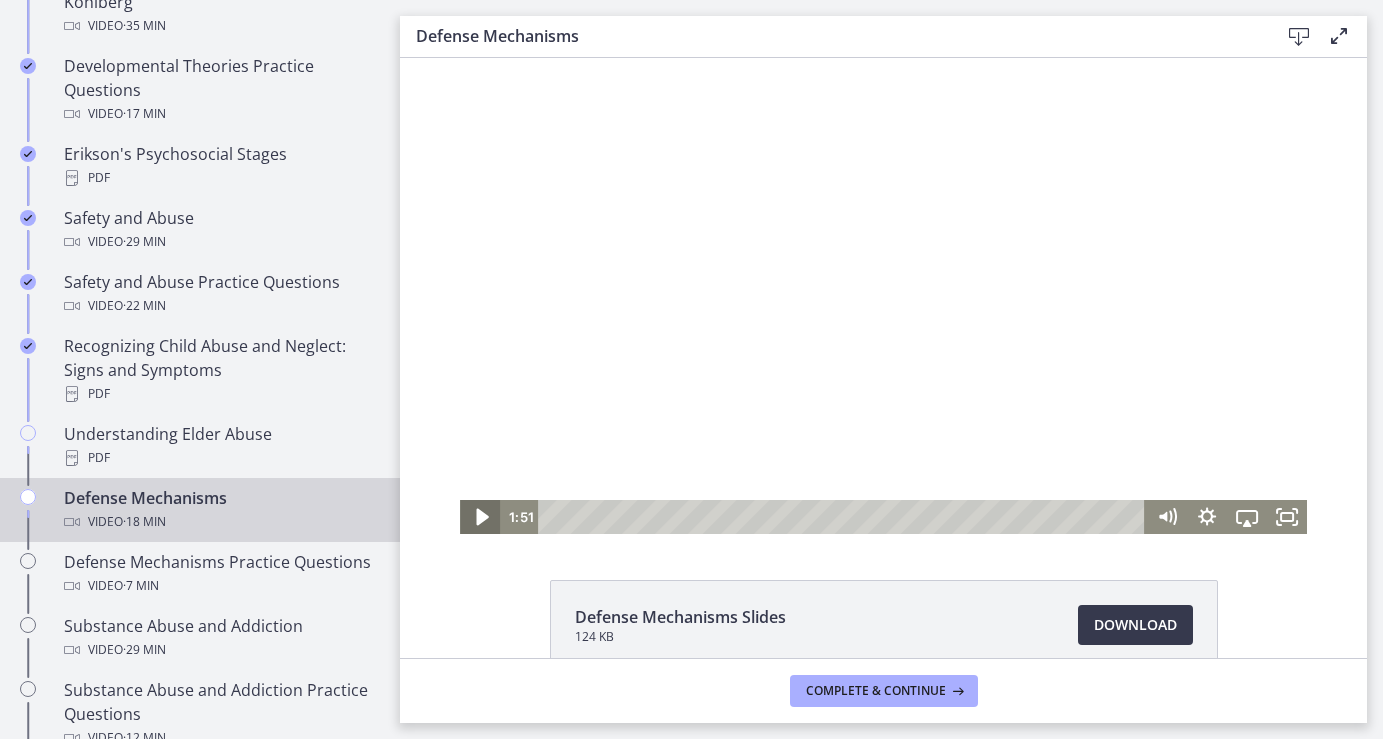 click 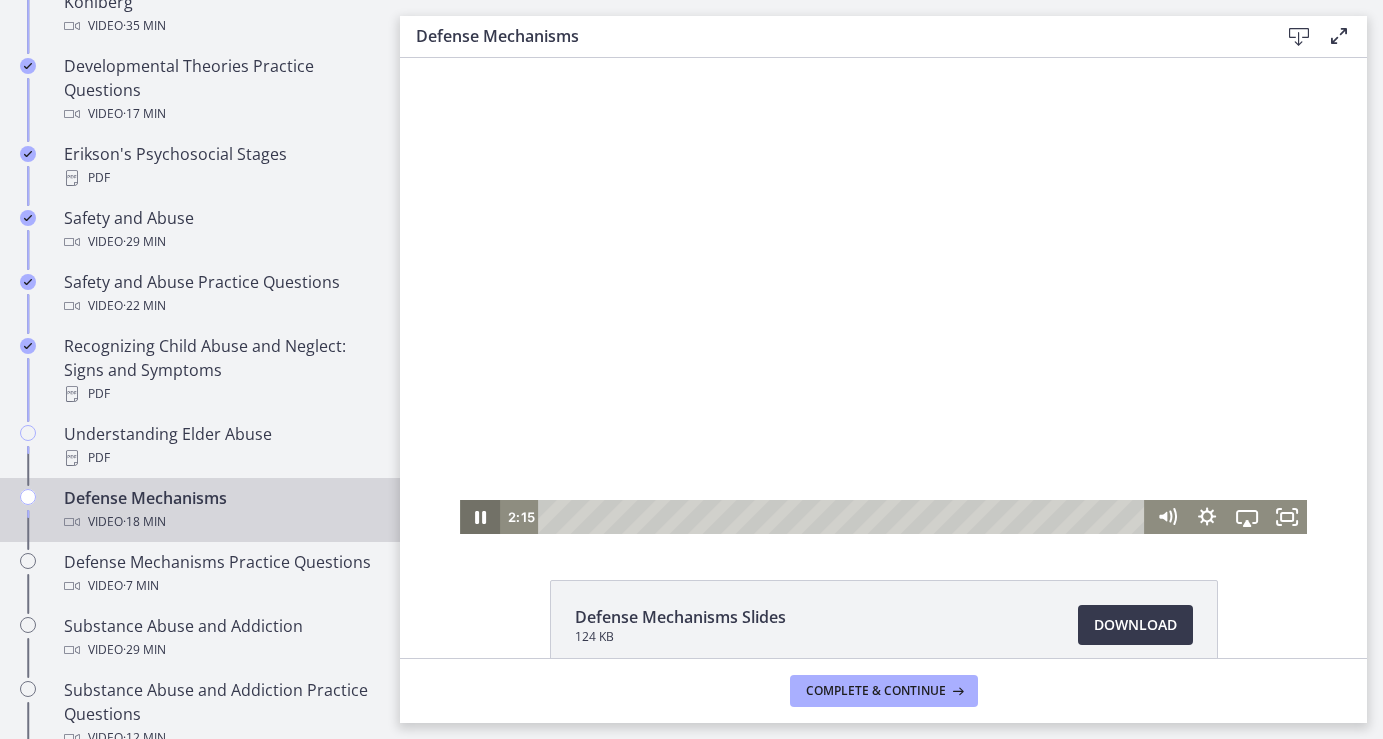click 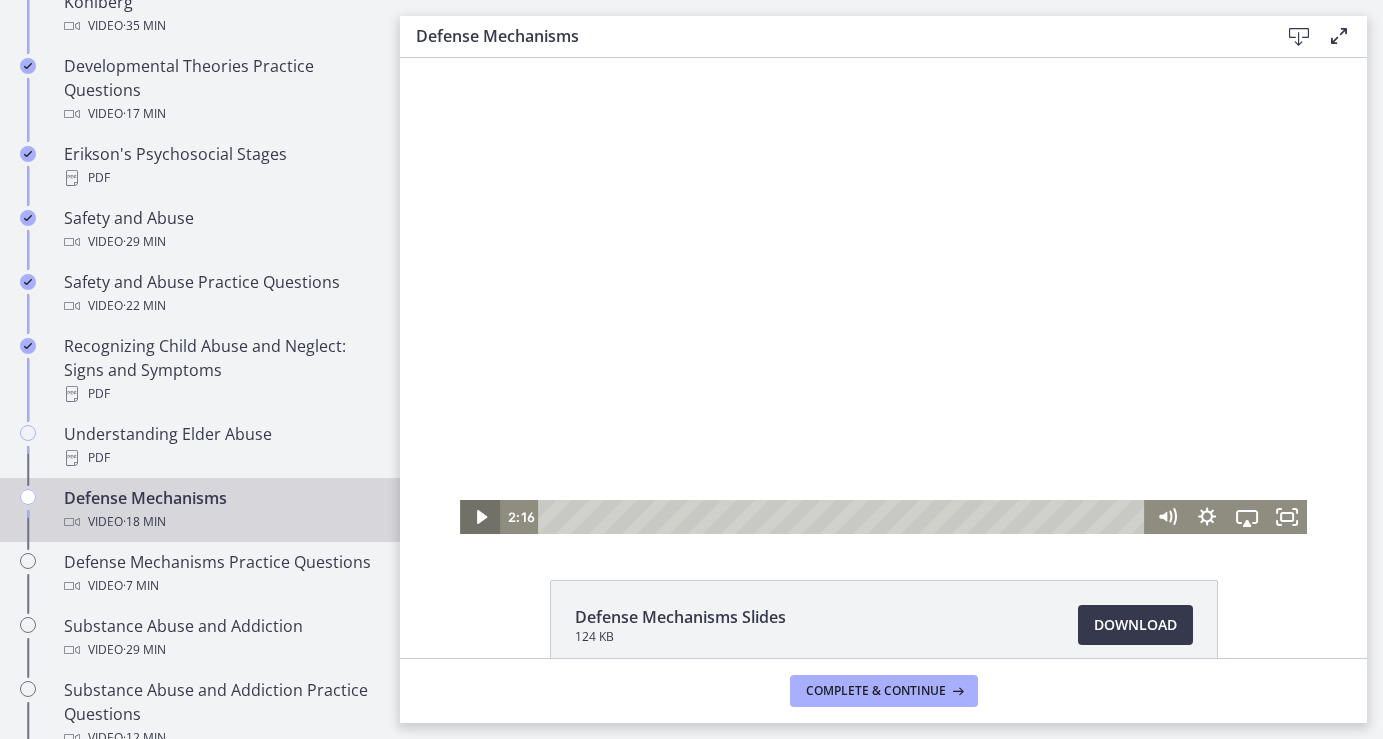 click 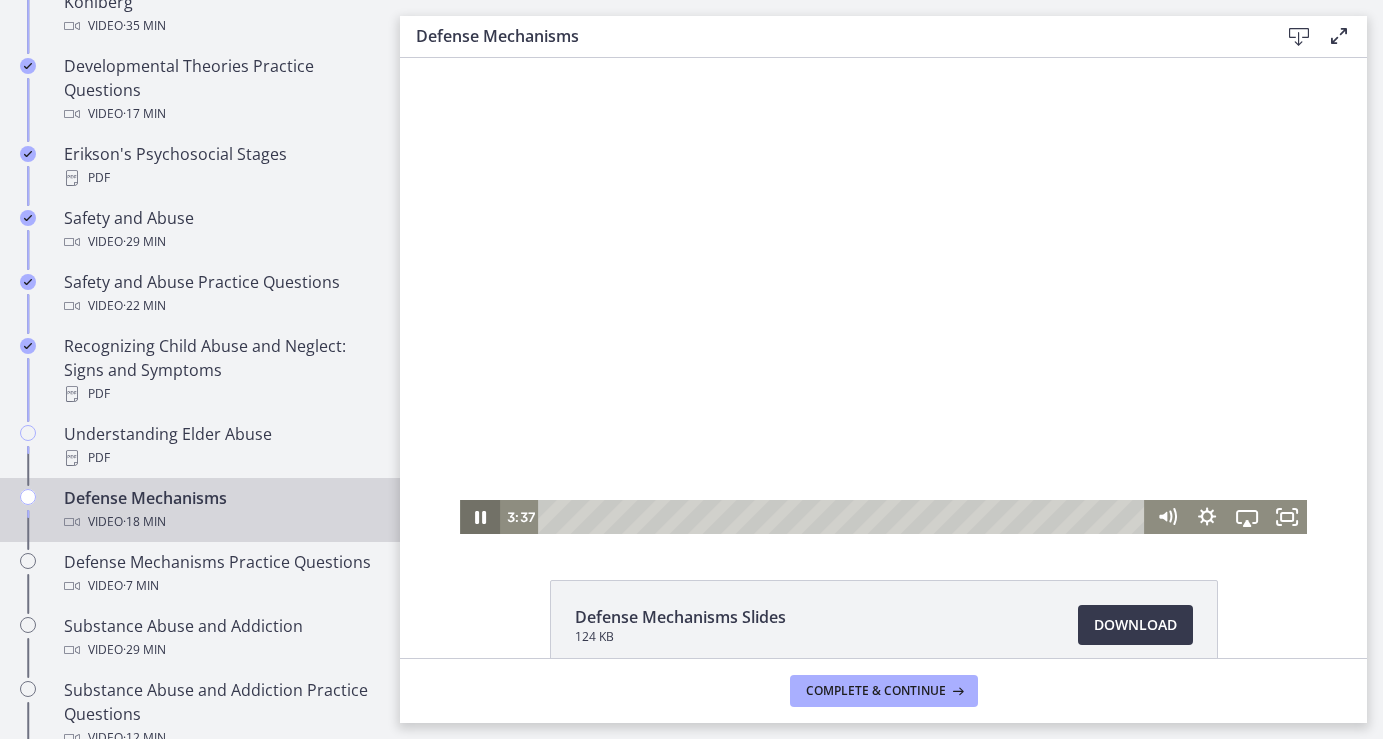 click 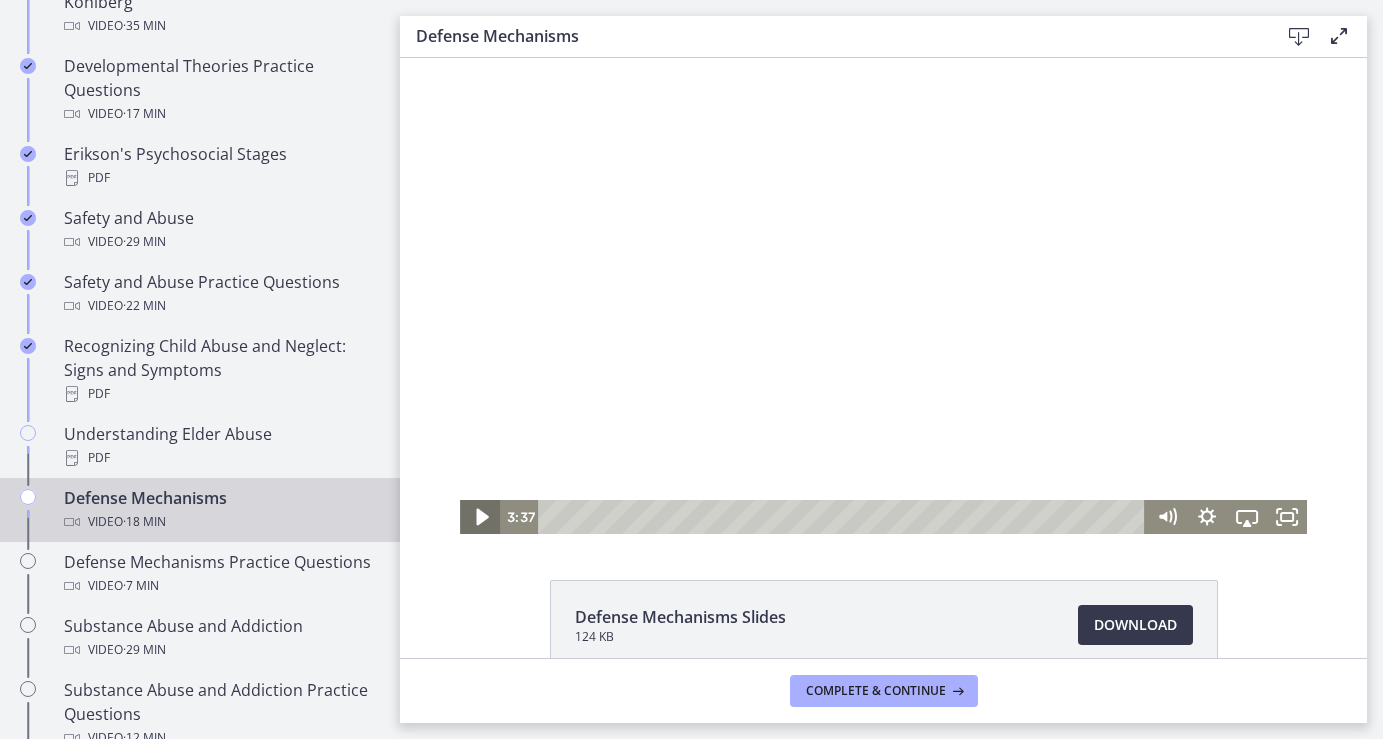 click 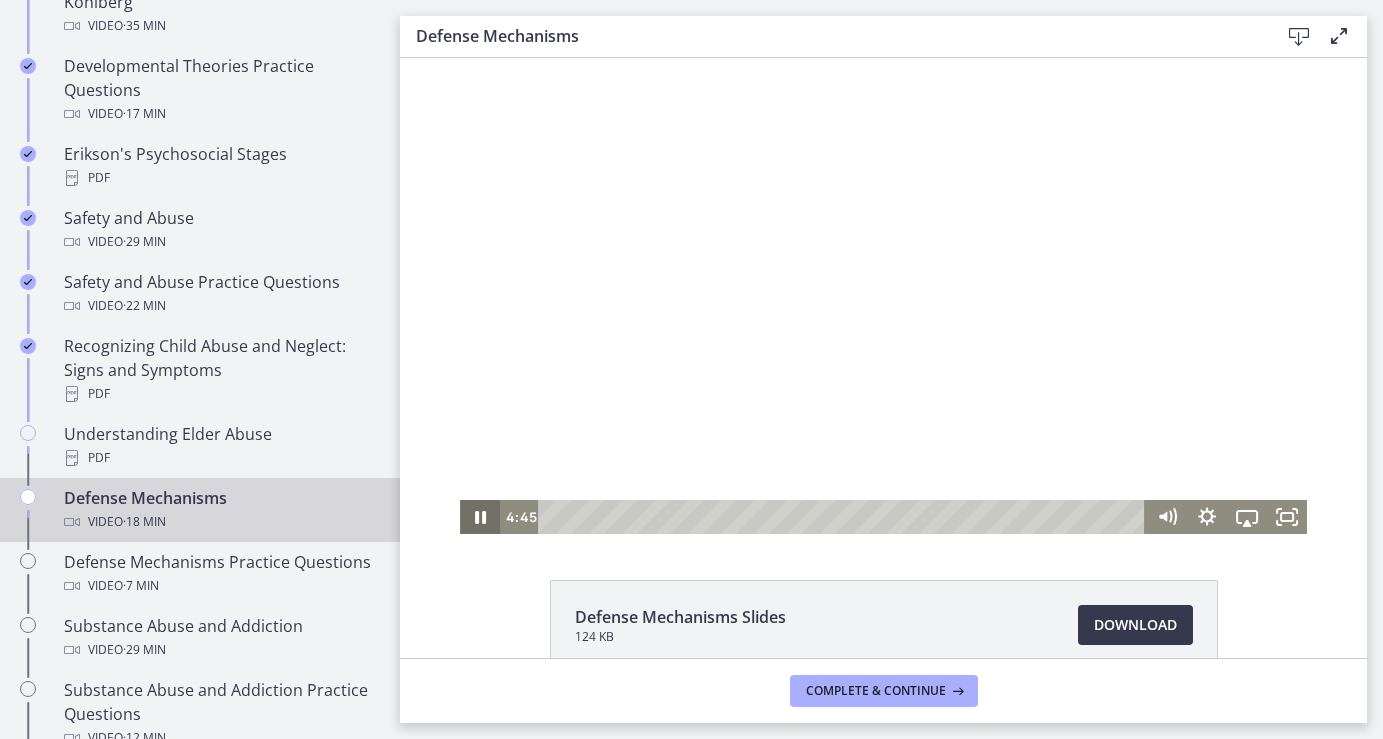 click 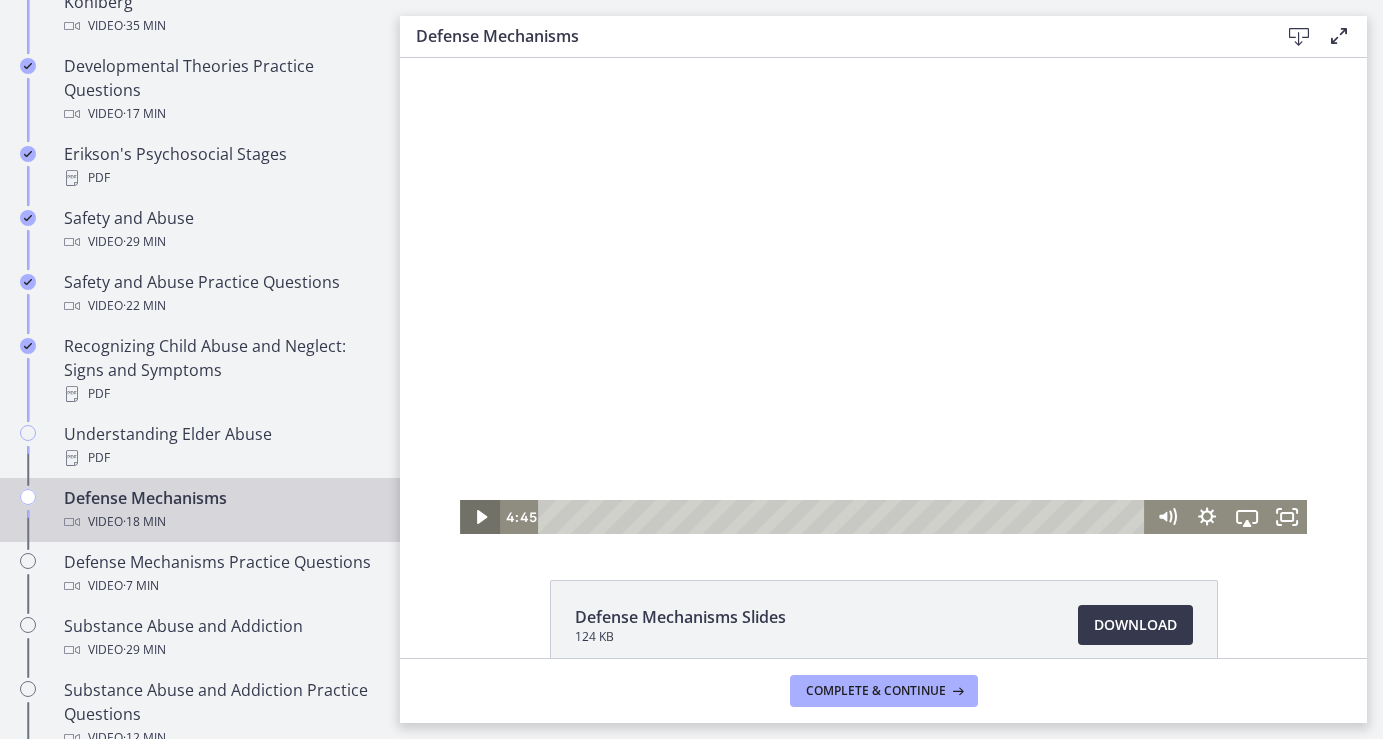 click 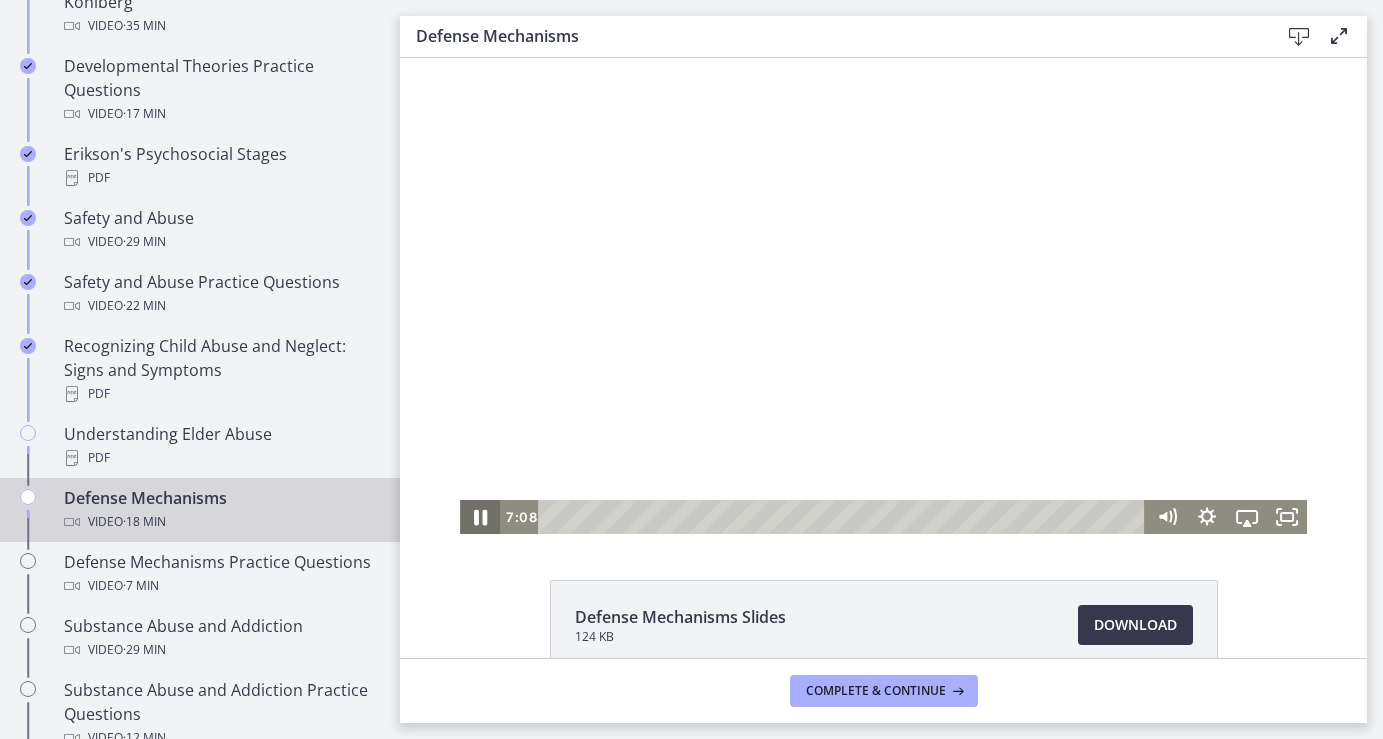 click 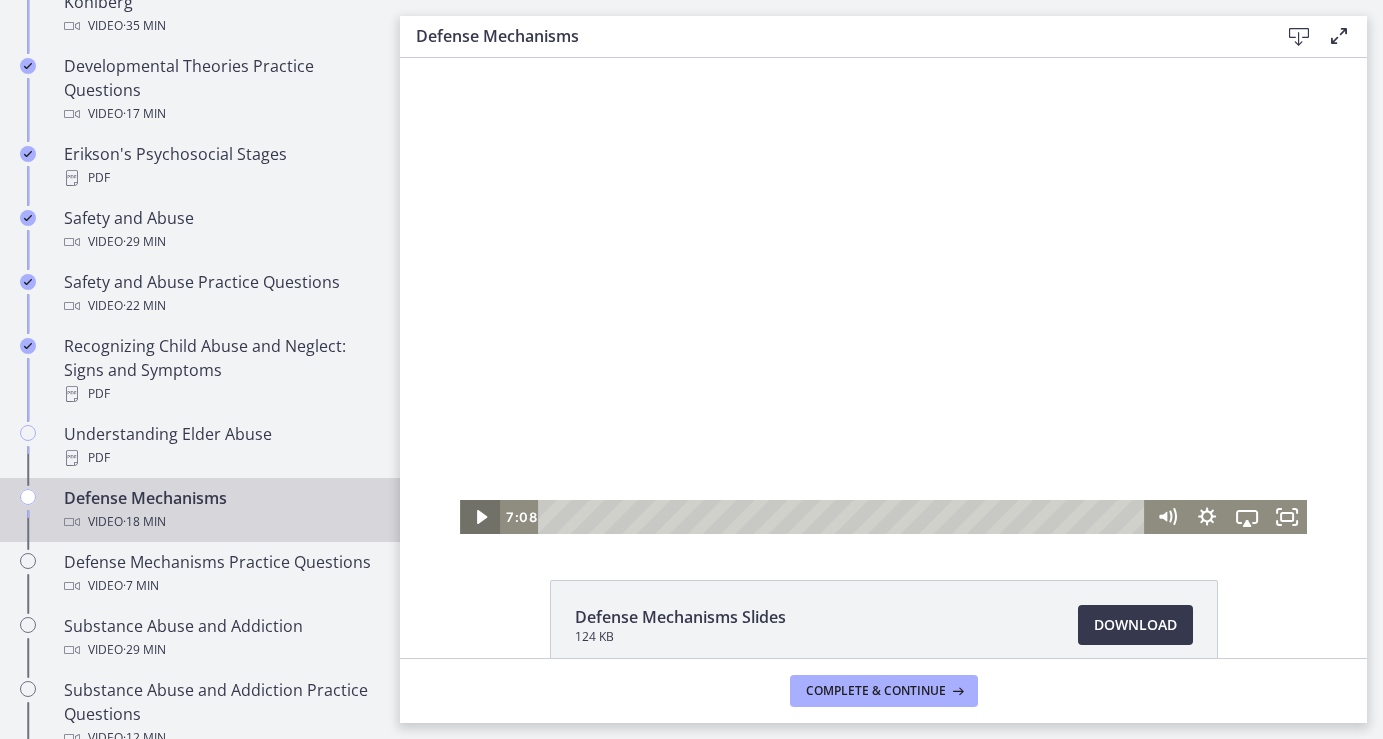 click 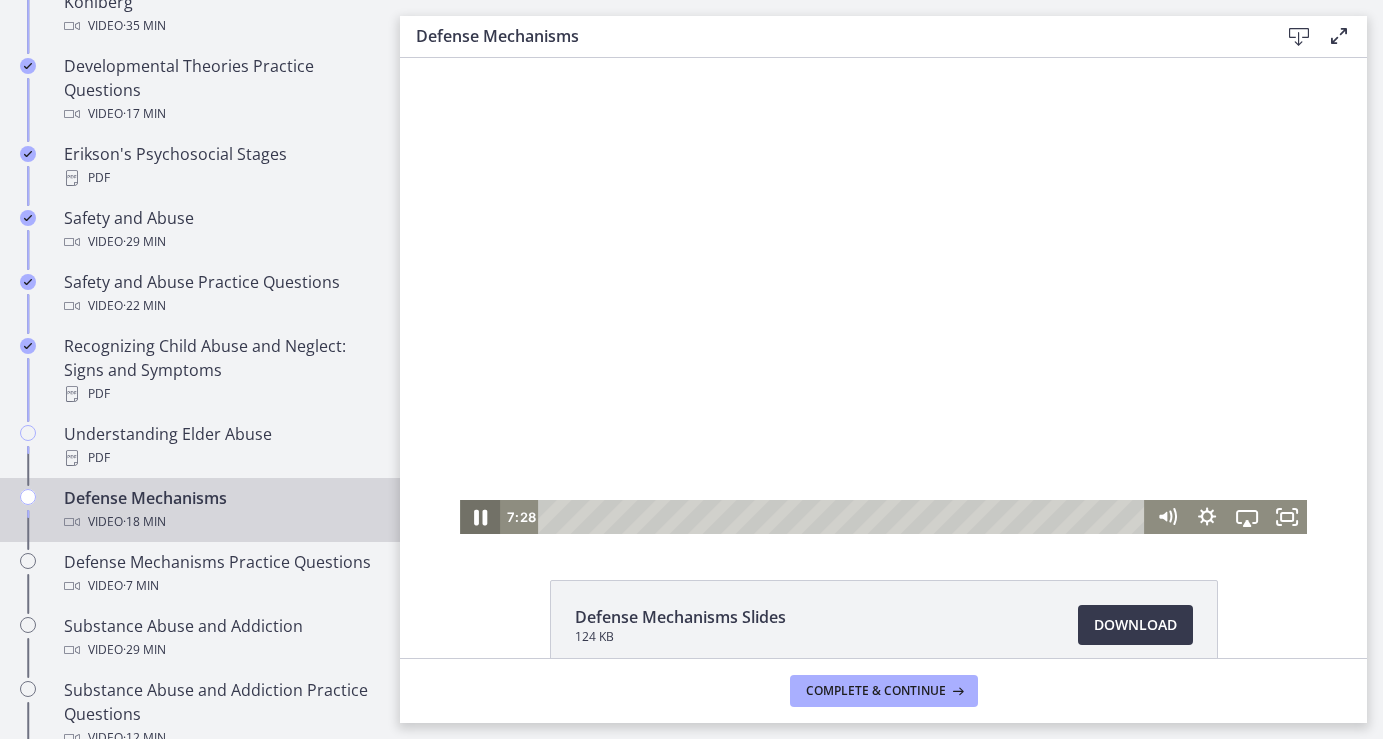 click 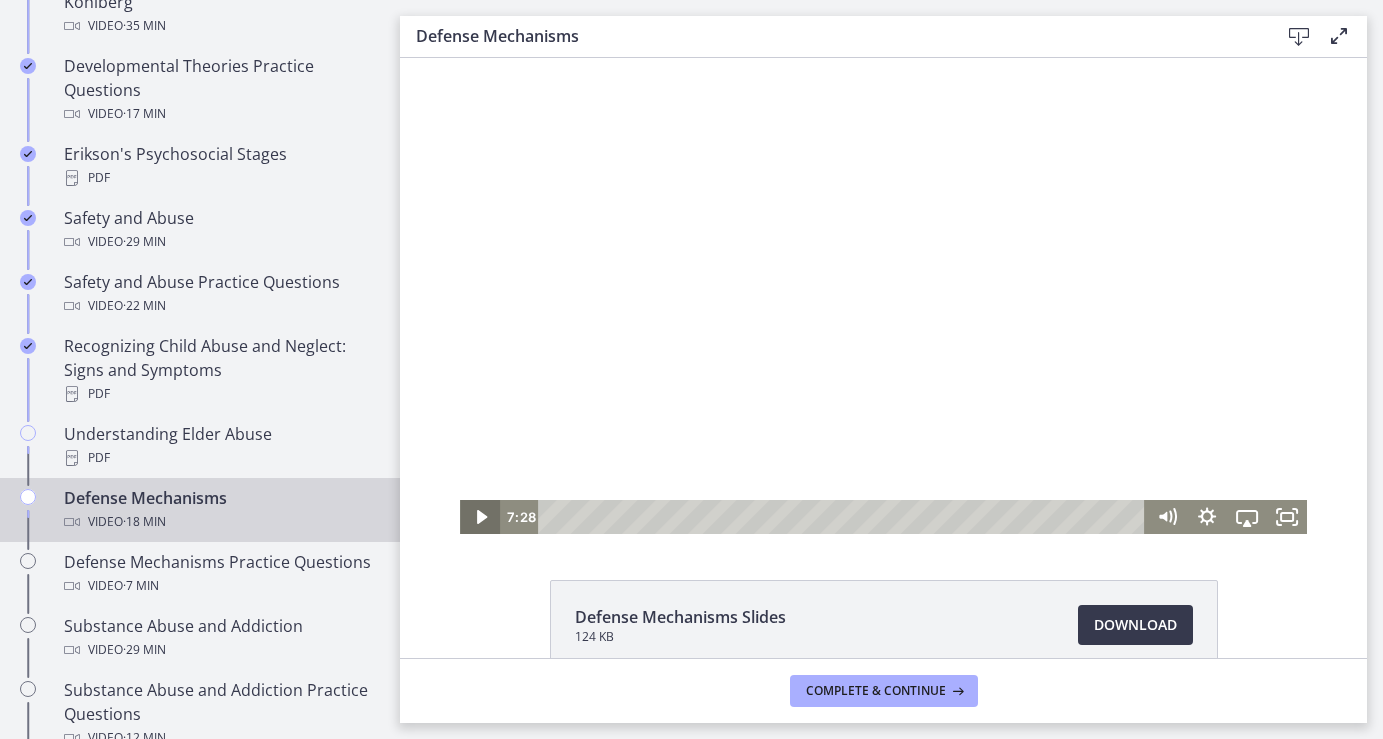 click 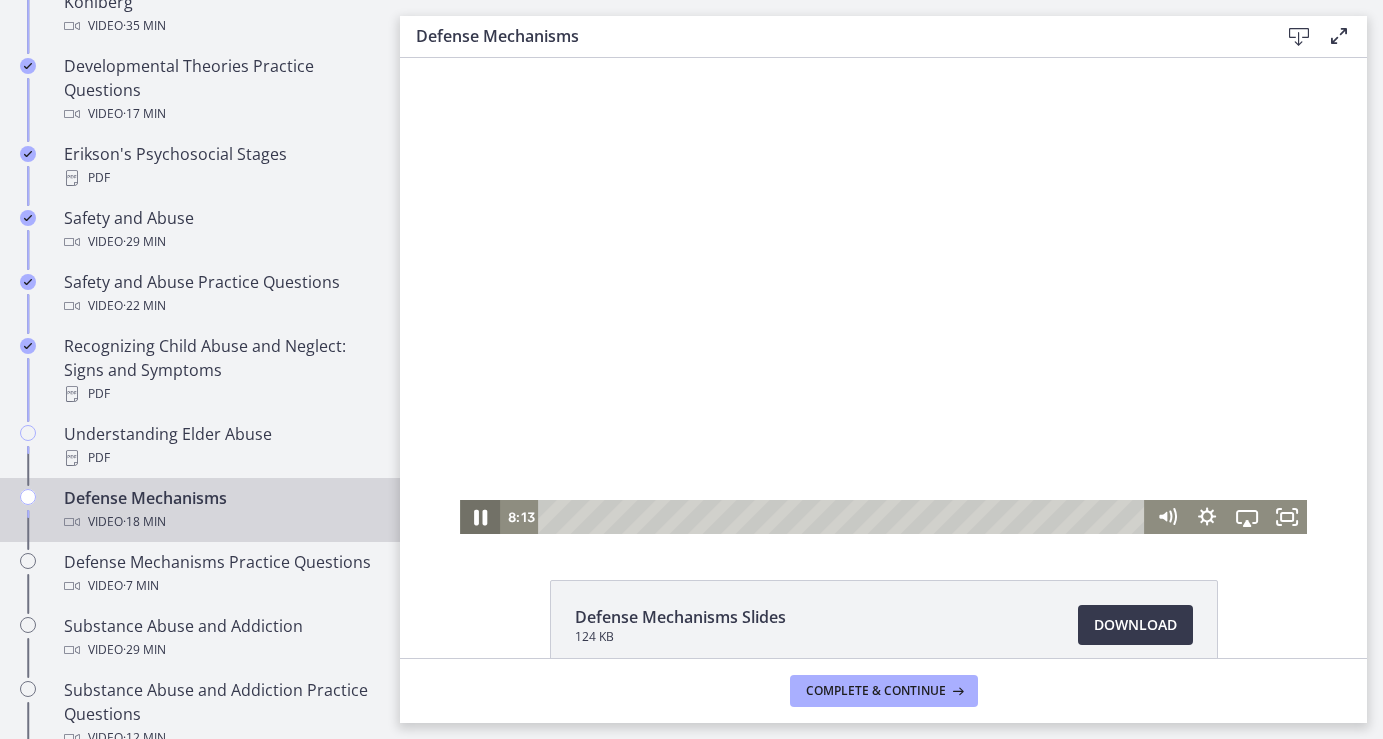 click 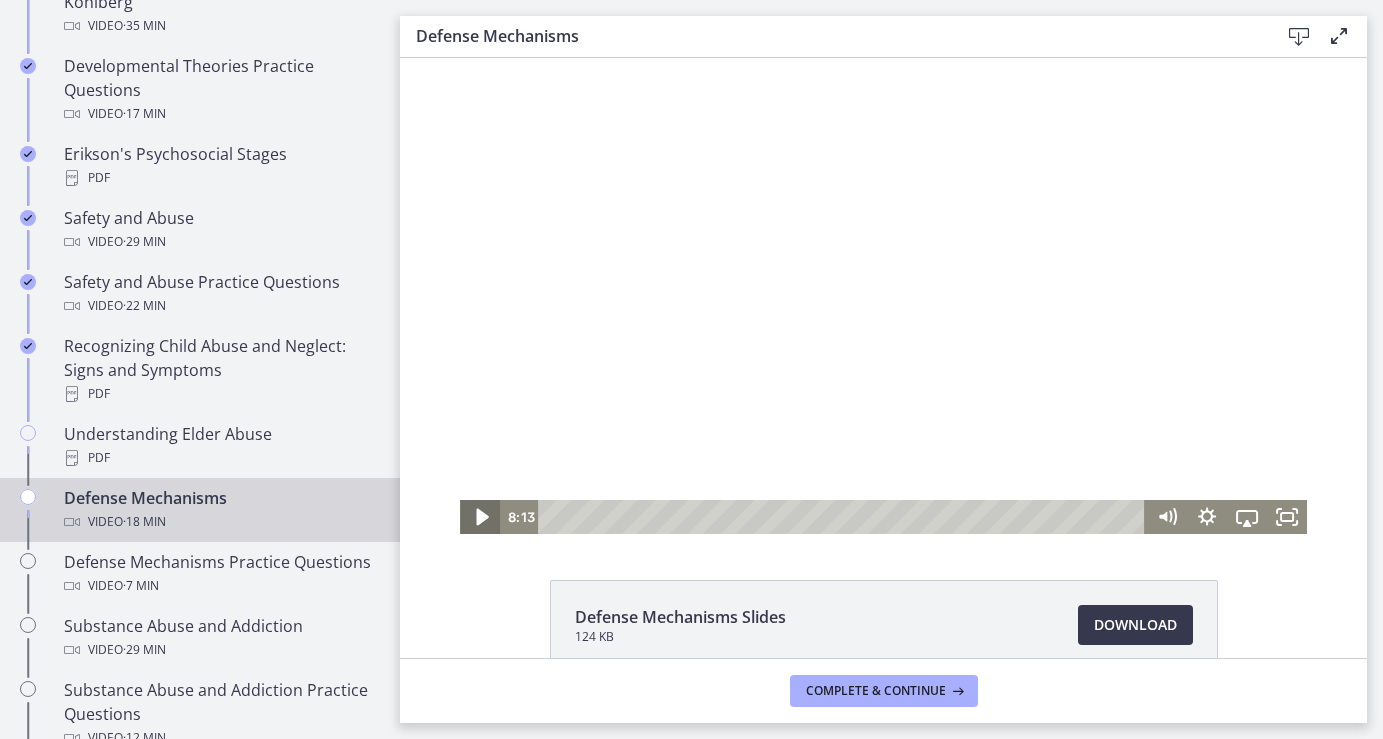 click 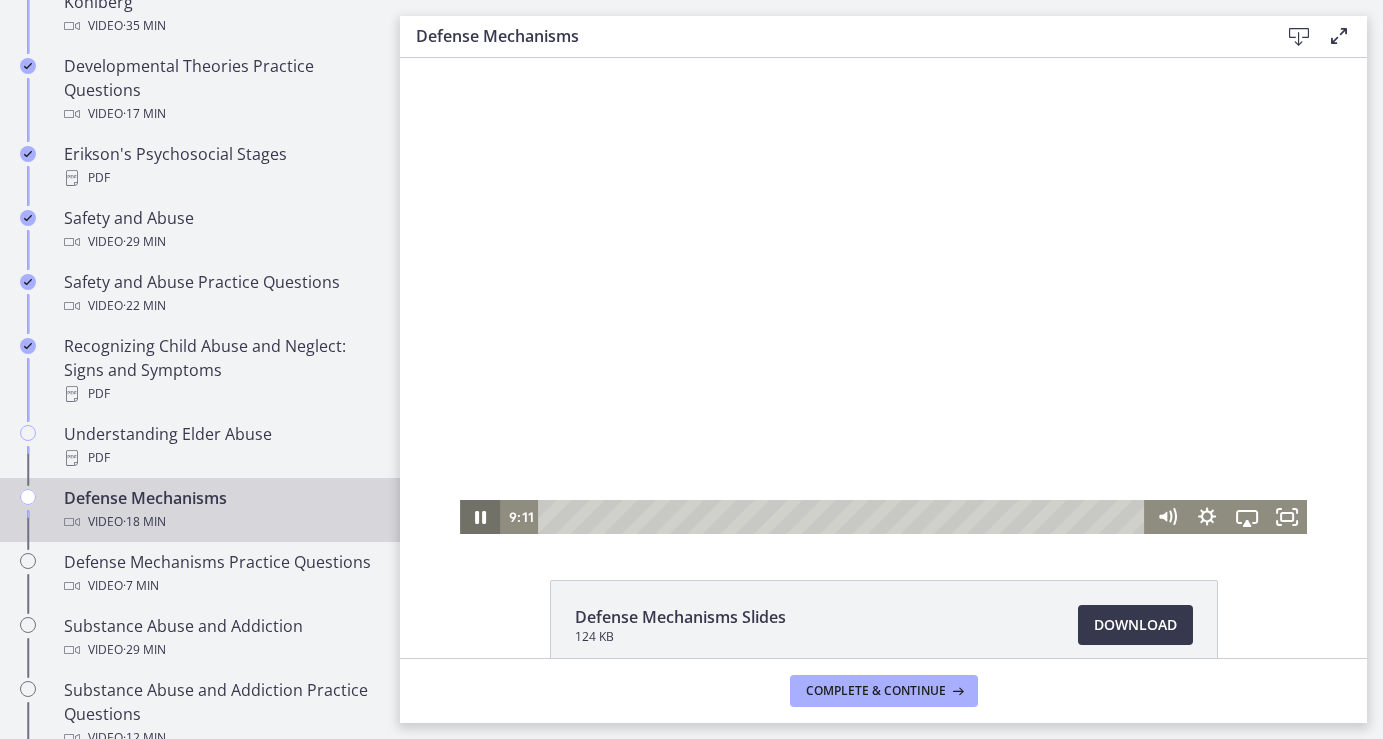 click 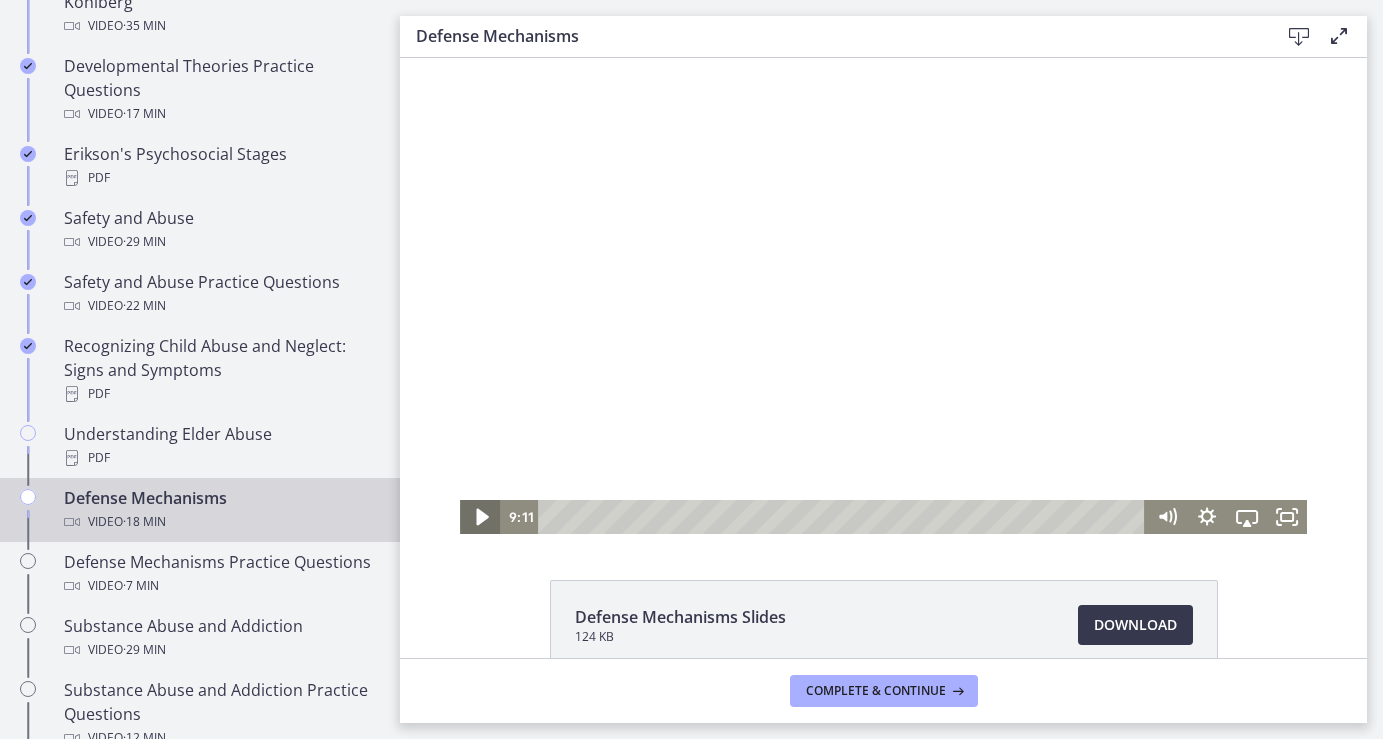 click 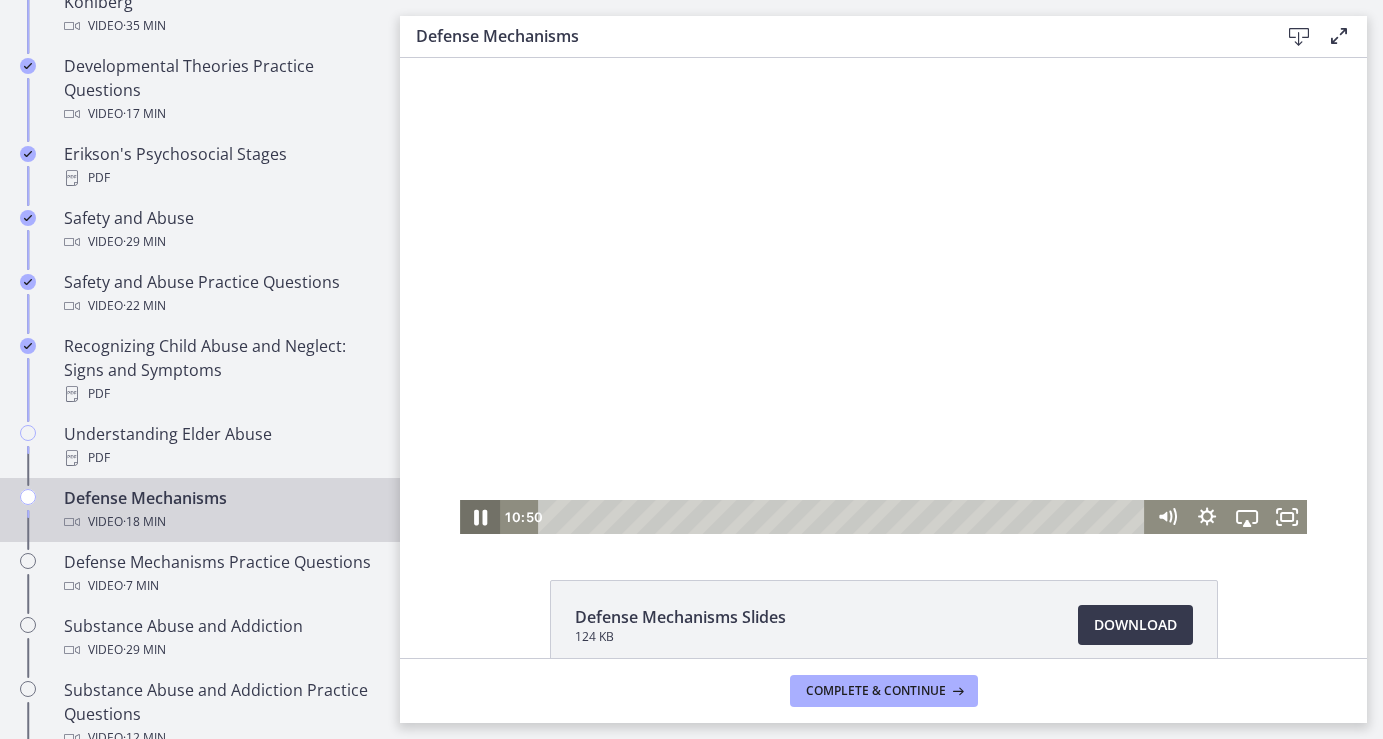 click 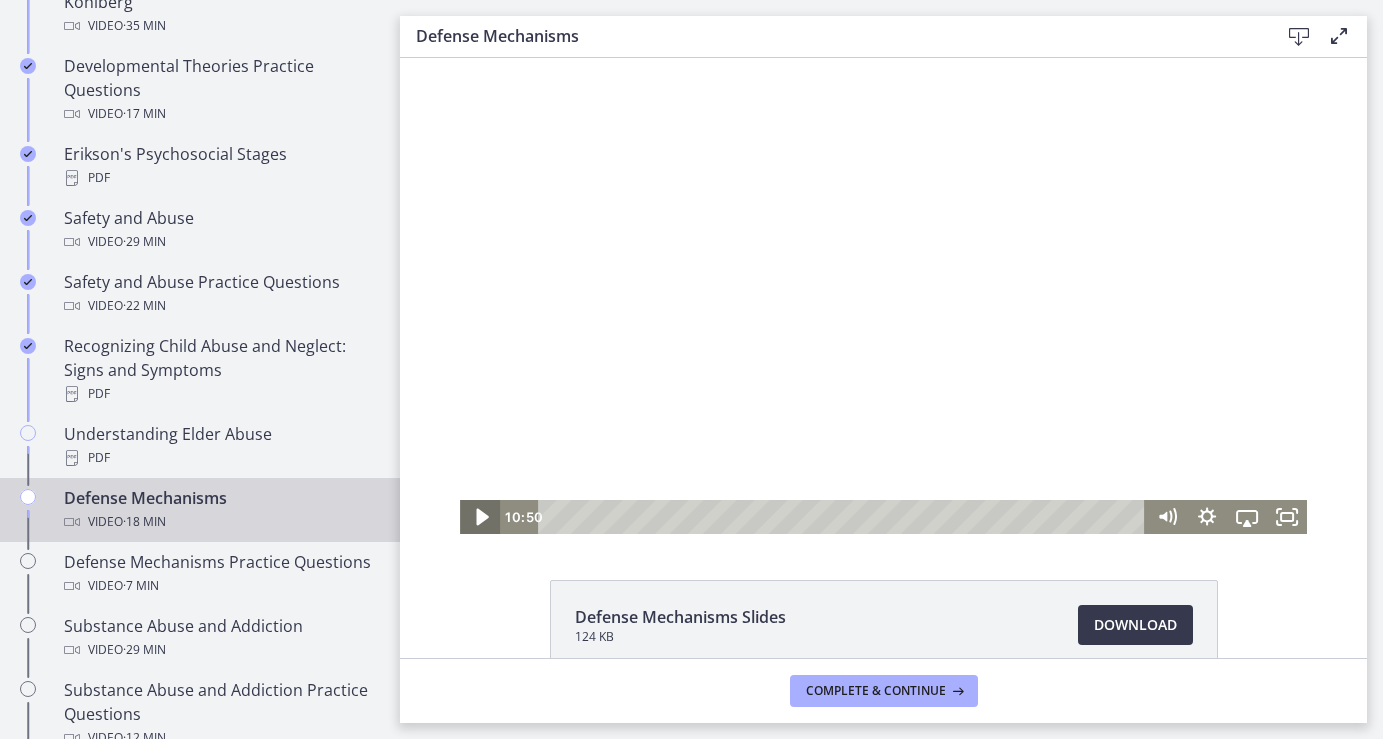 click 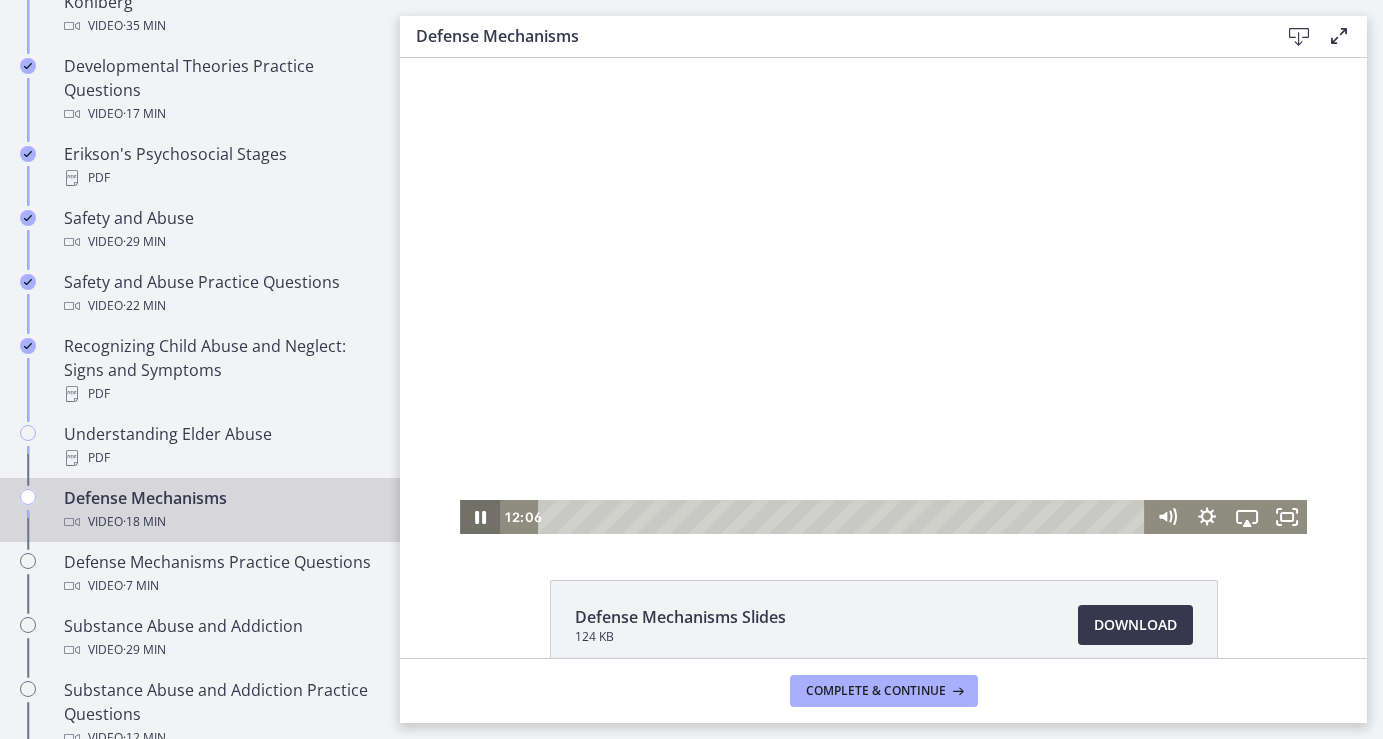 click 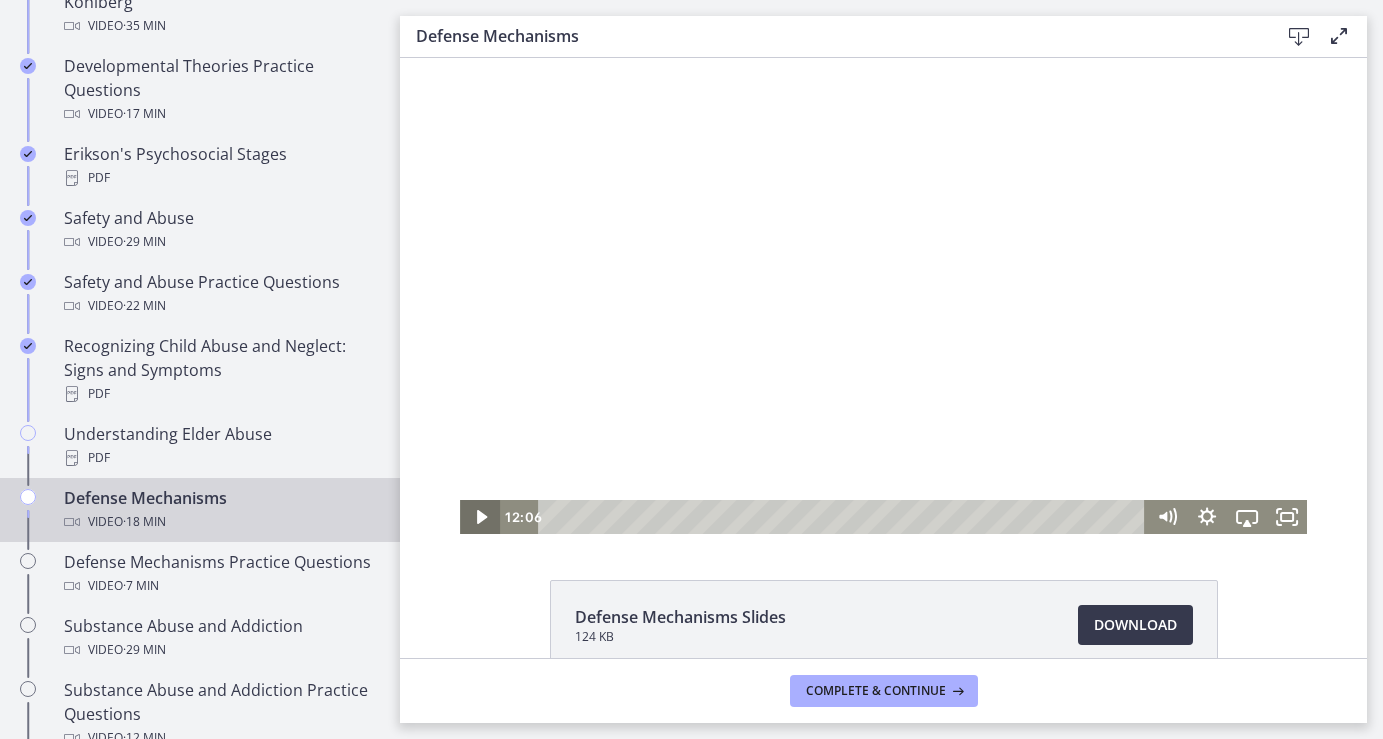click 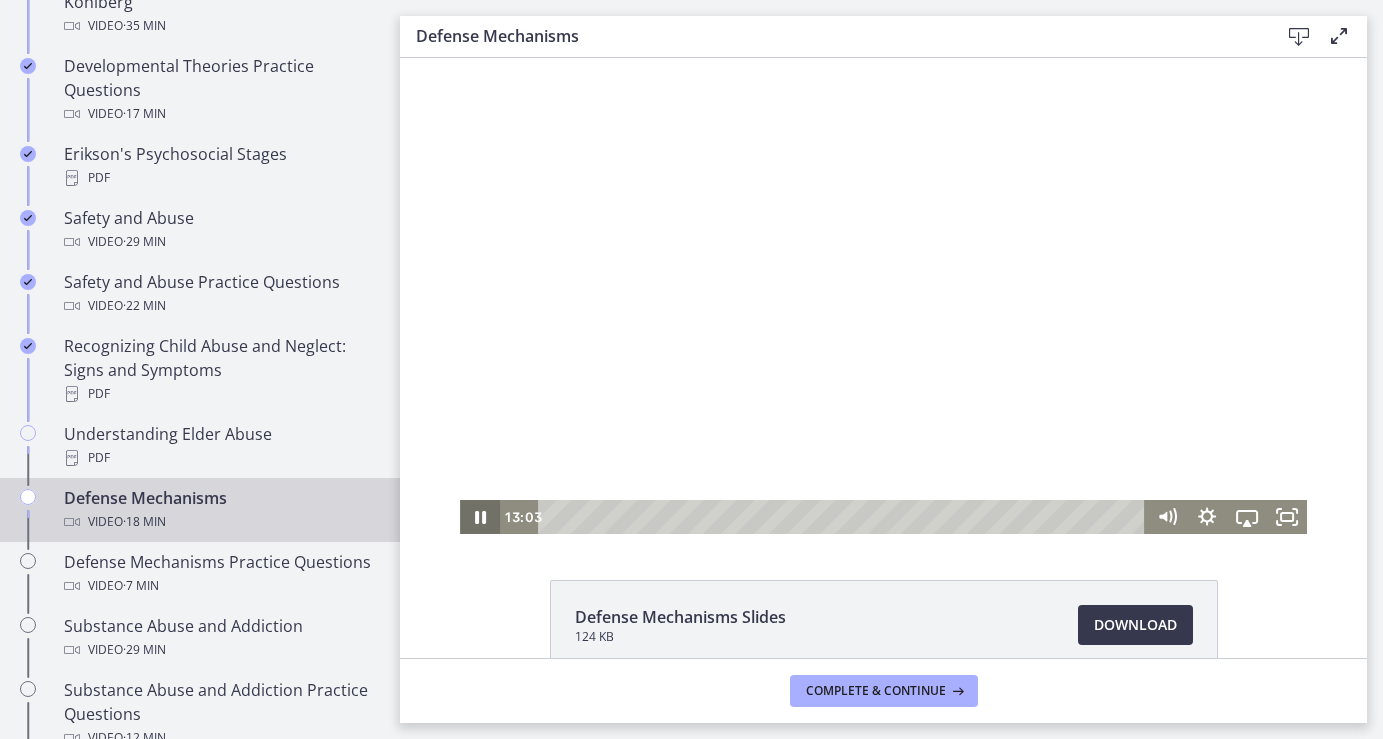 click 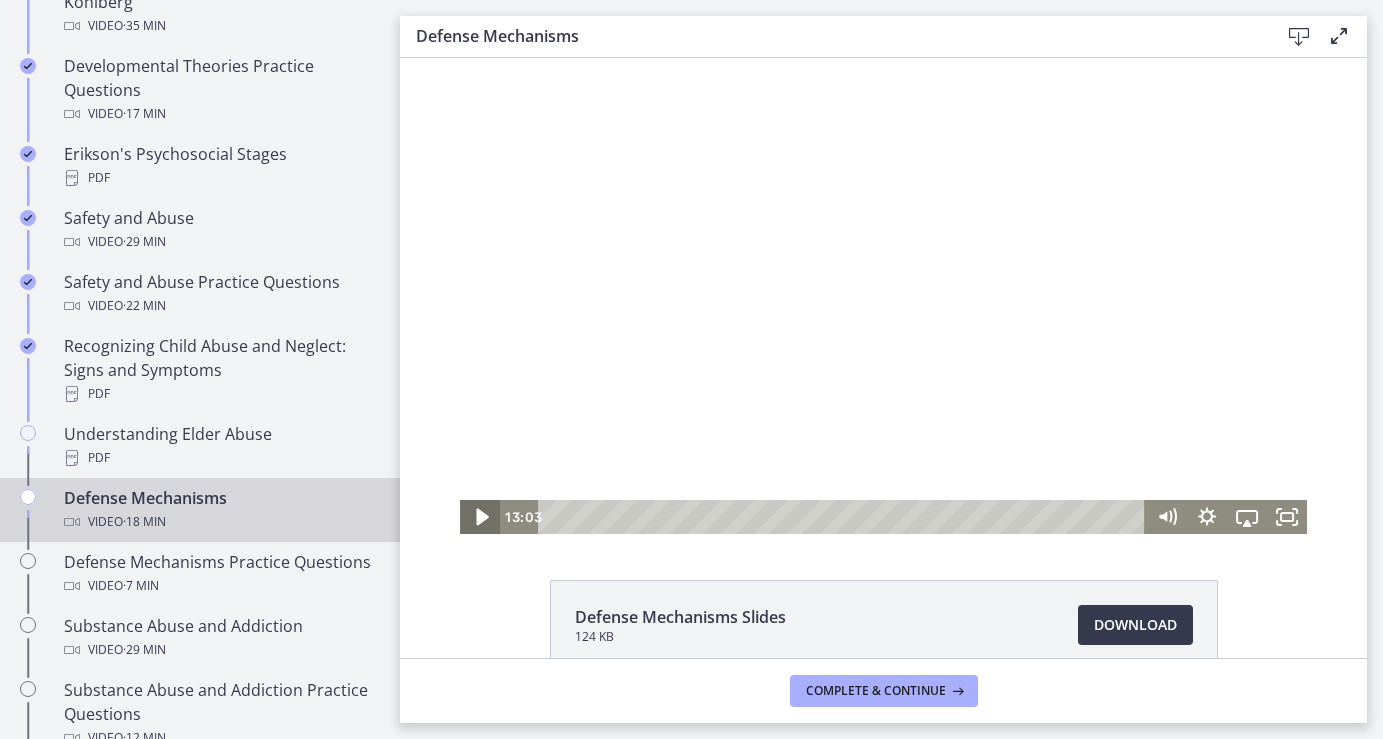 click 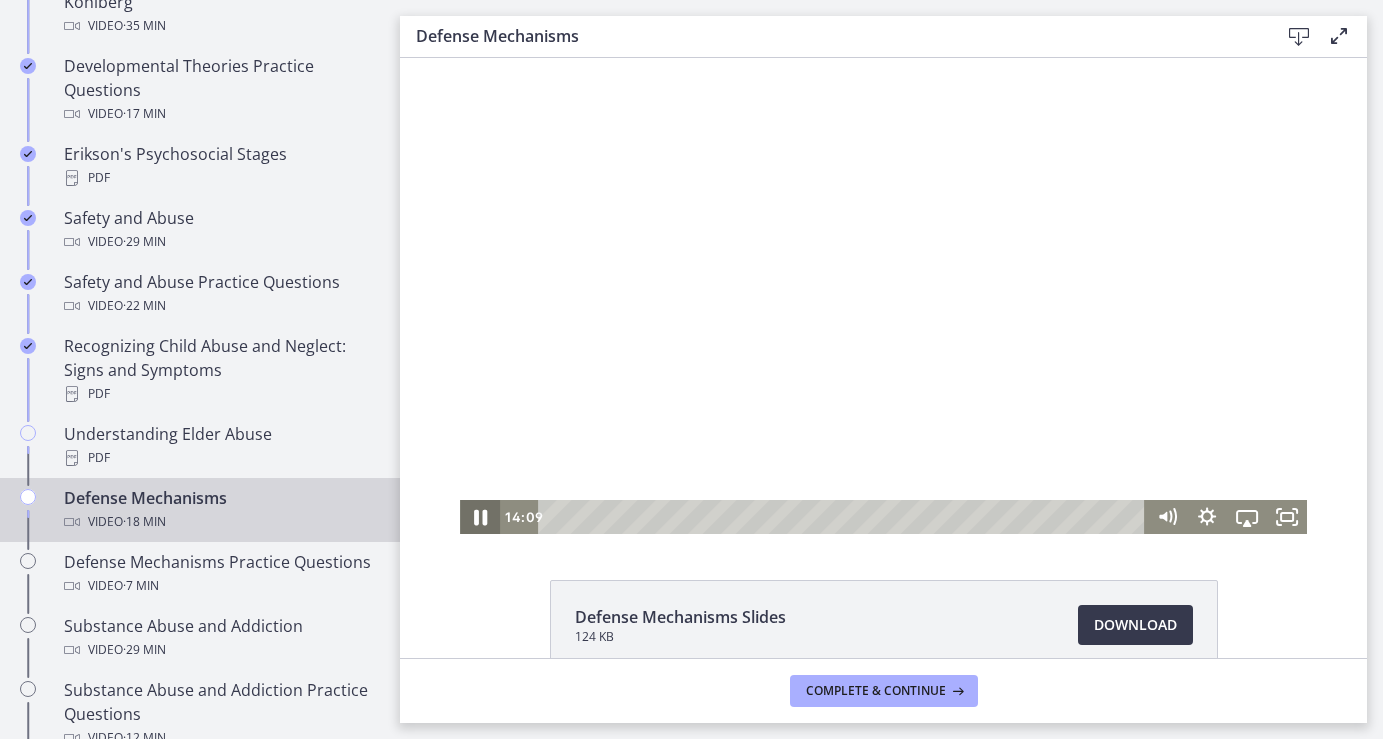click 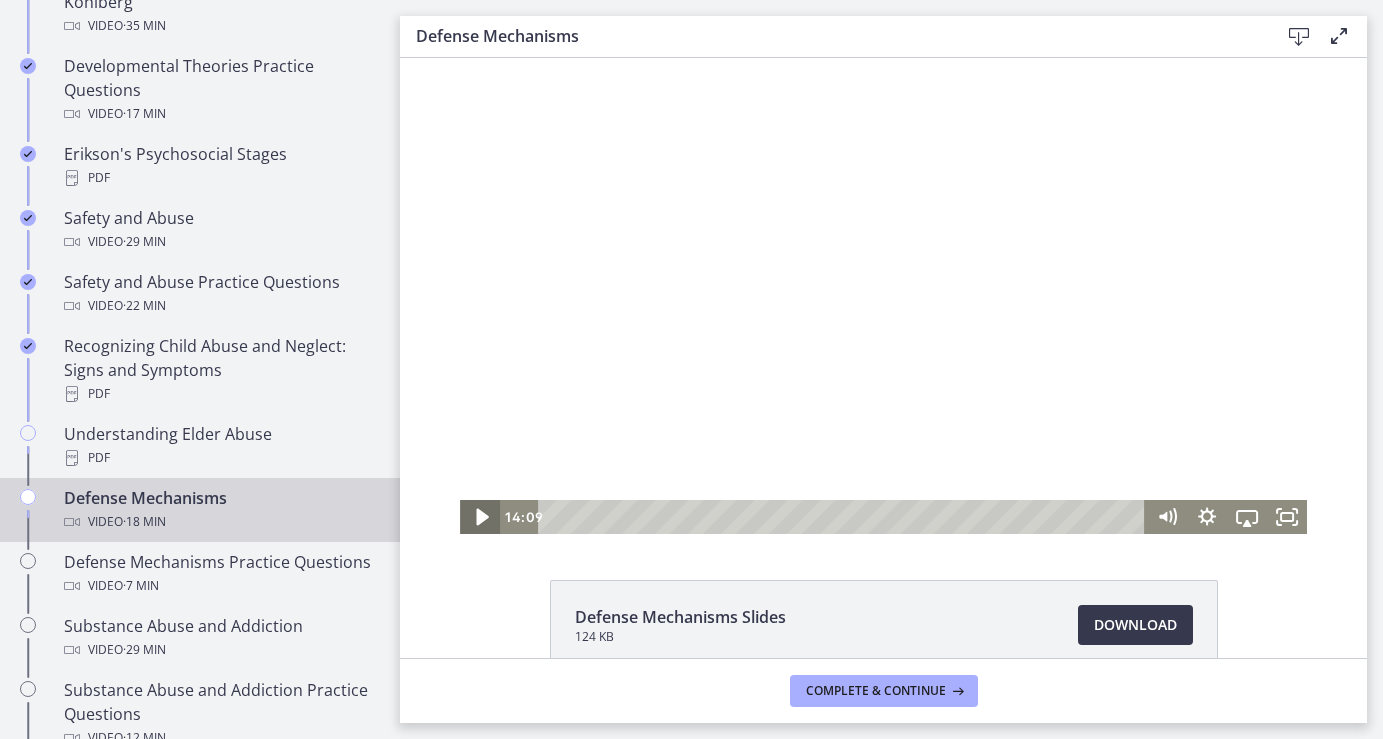 click 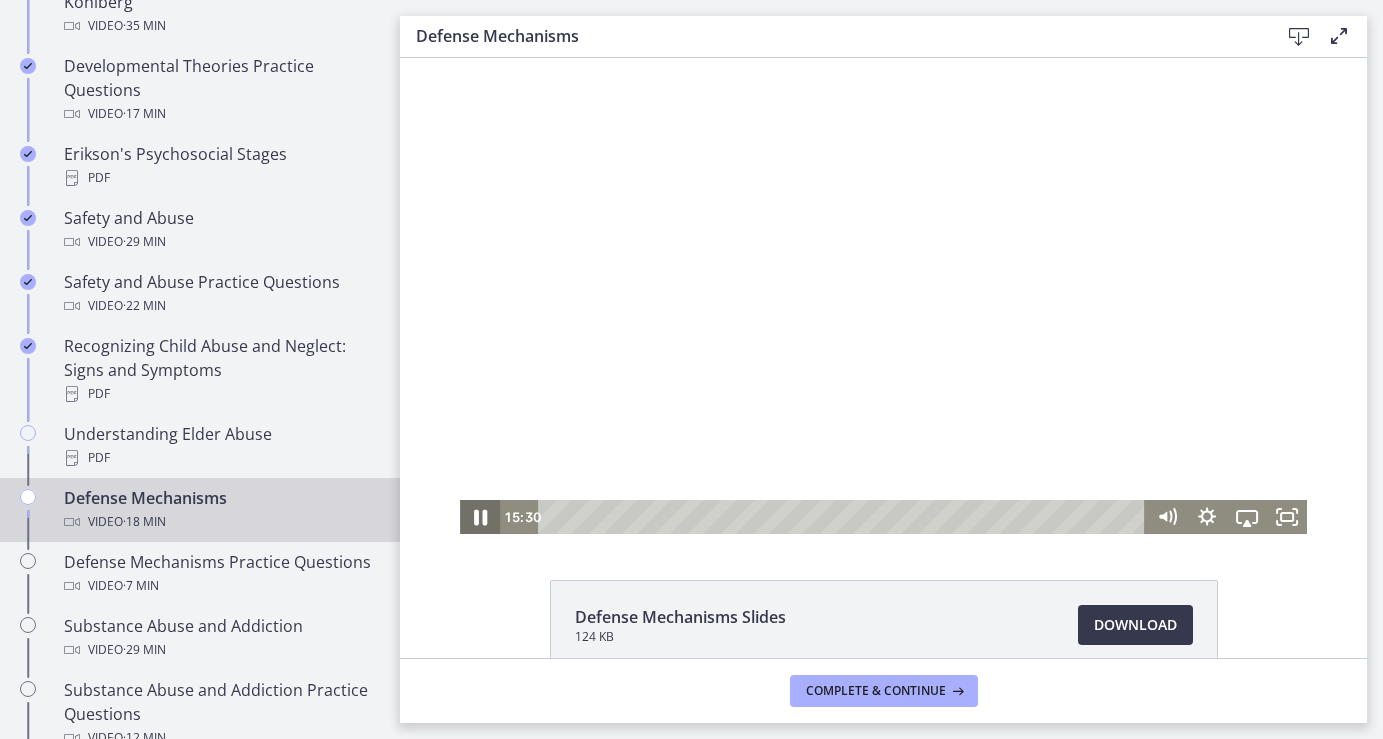 click 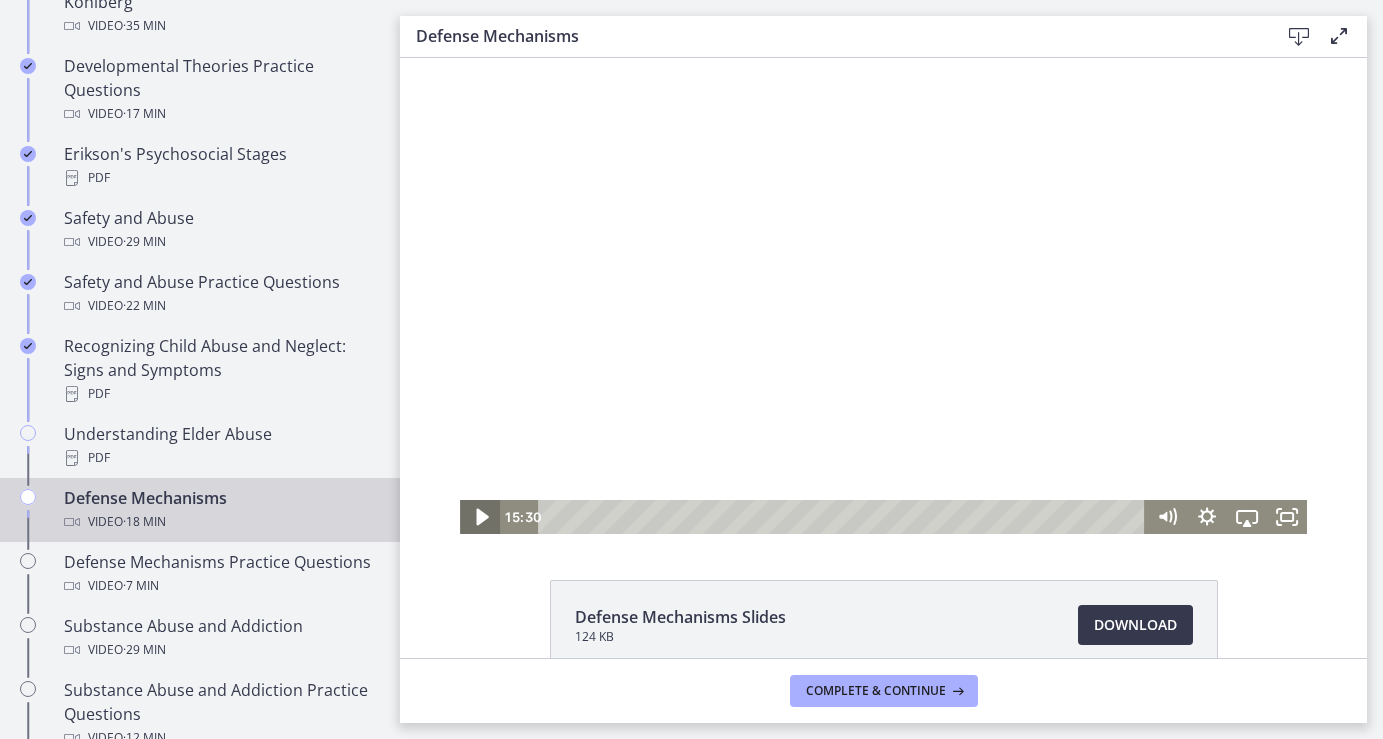 click 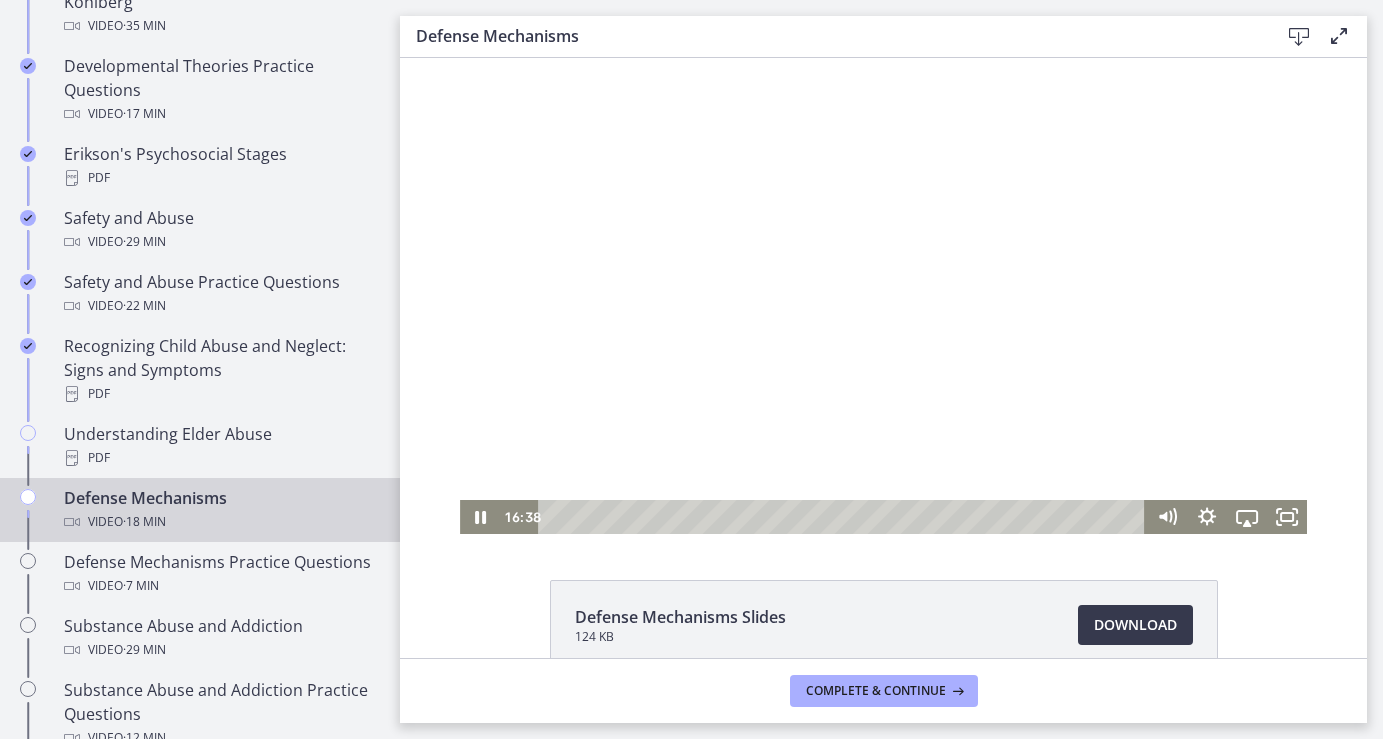 click at bounding box center [883, 296] 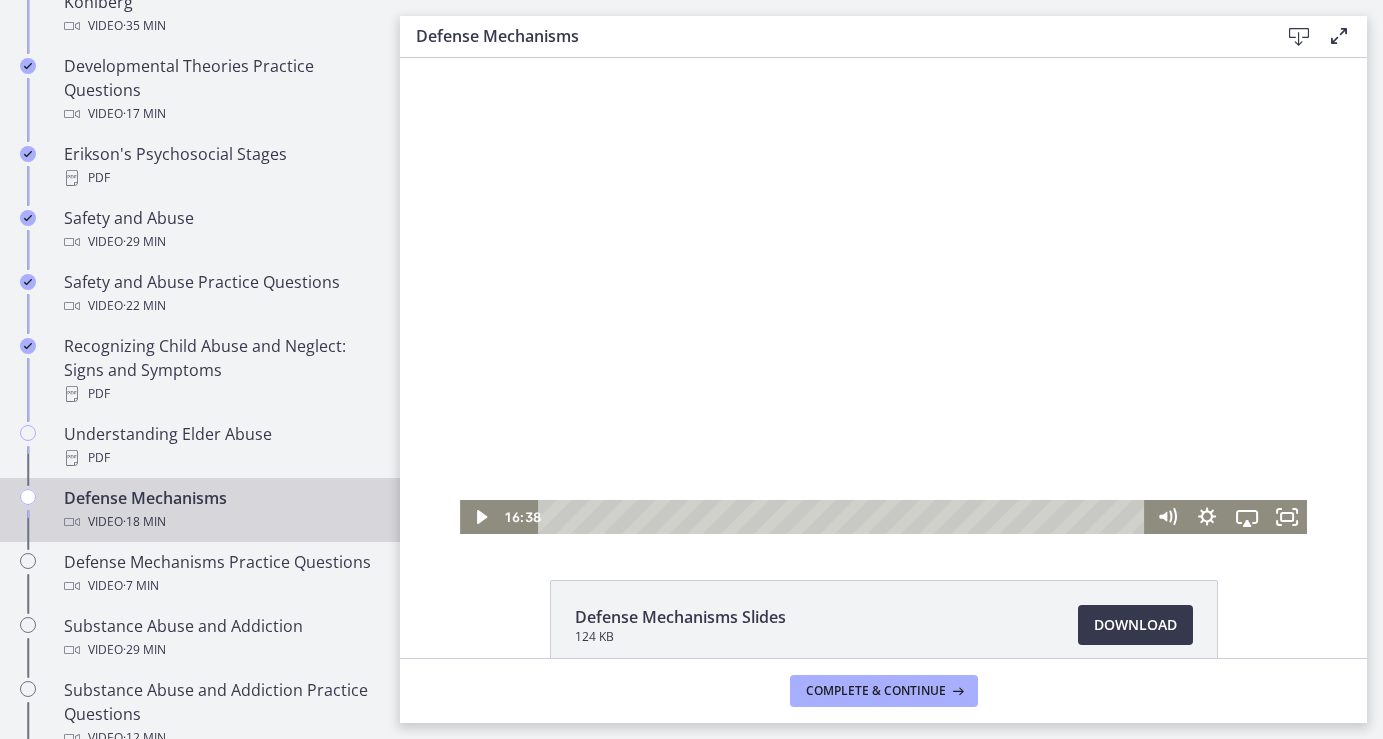 click at bounding box center (883, 296) 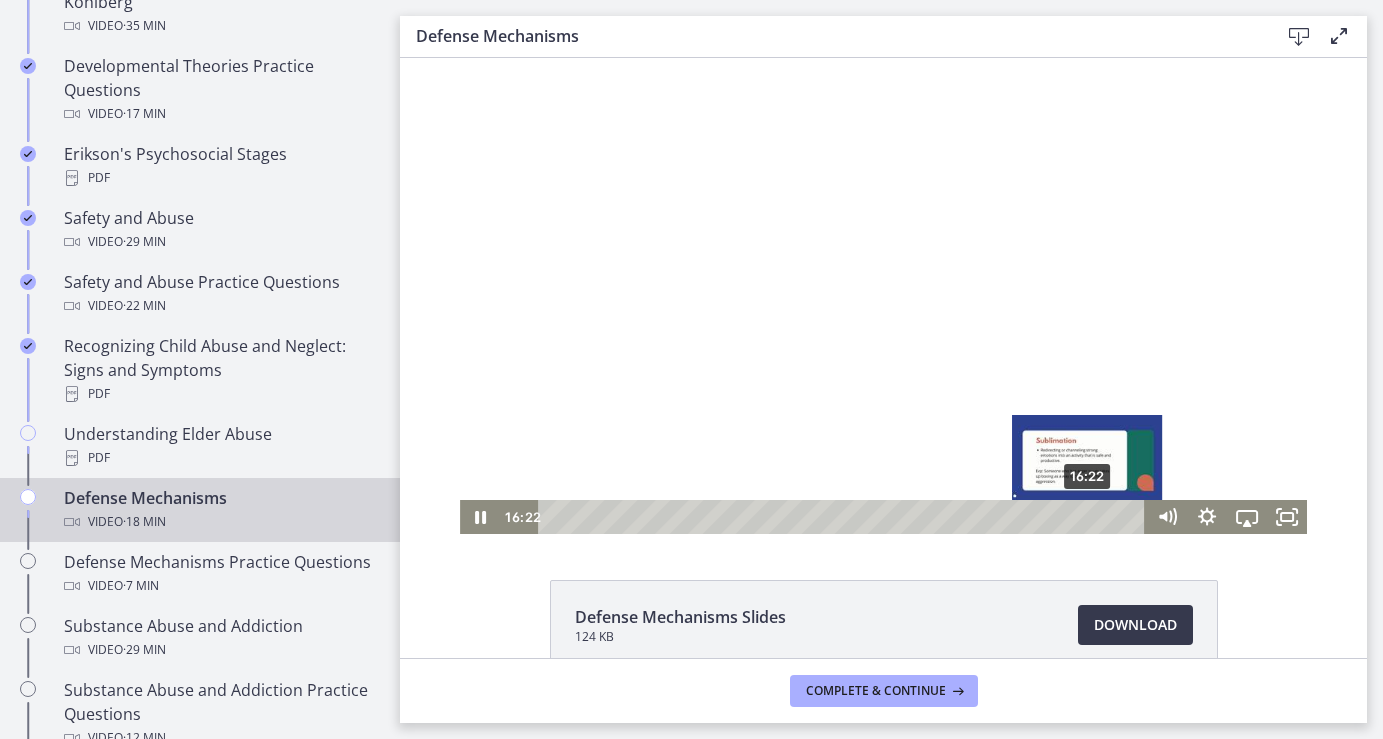 click on "16:22" at bounding box center (844, 517) 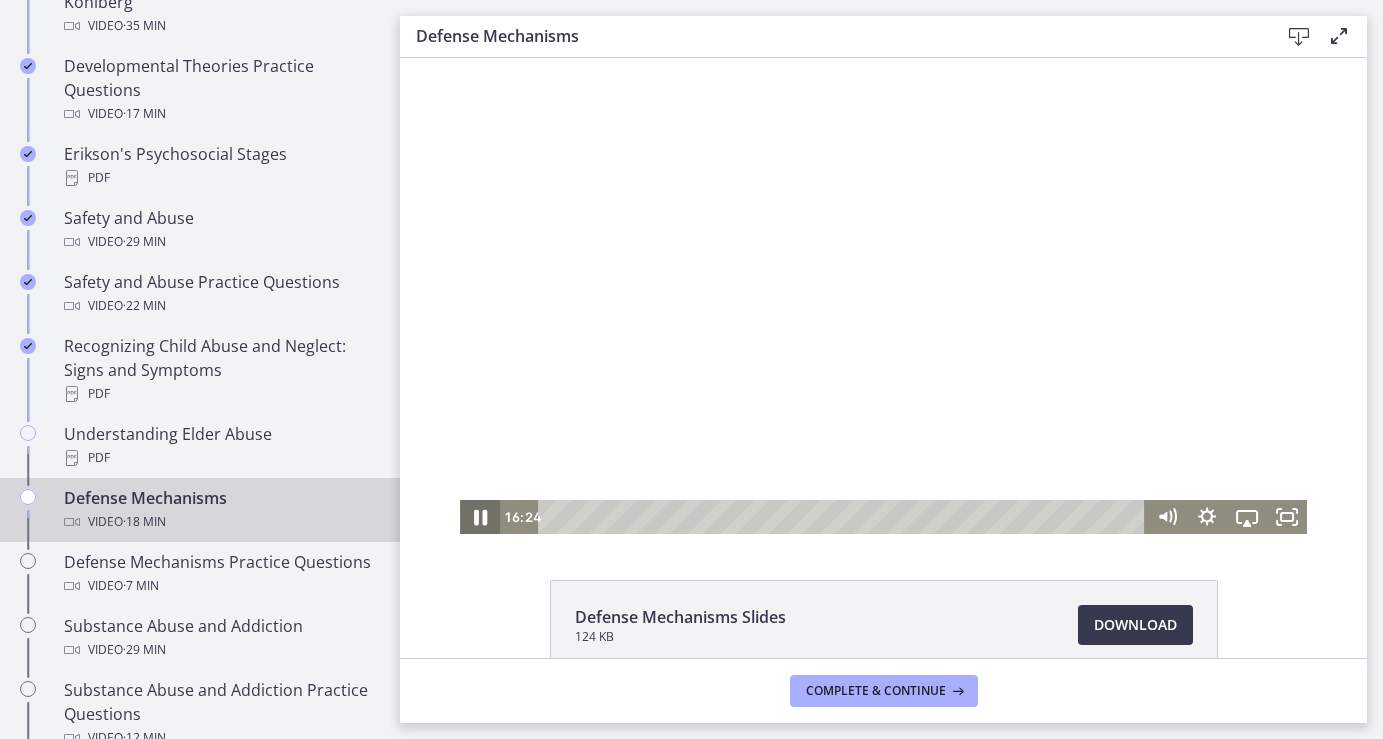 click 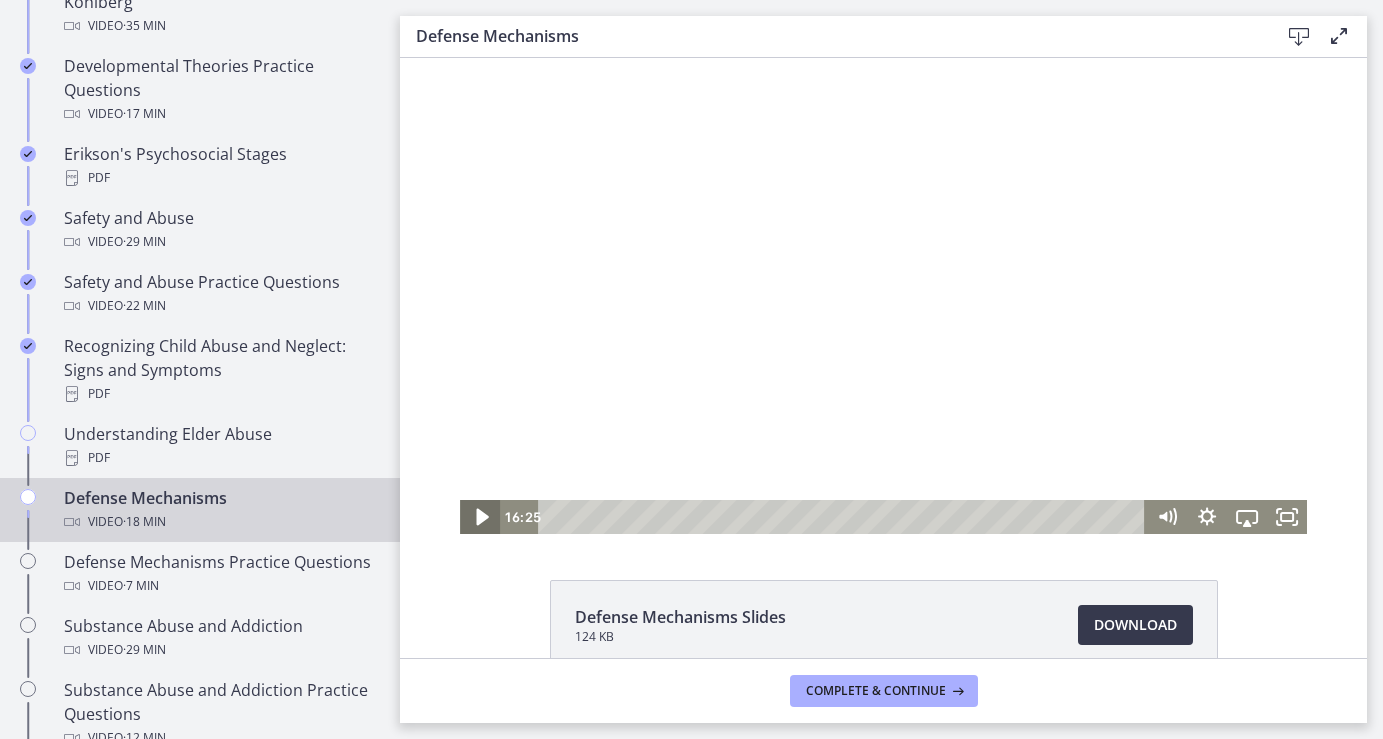 click 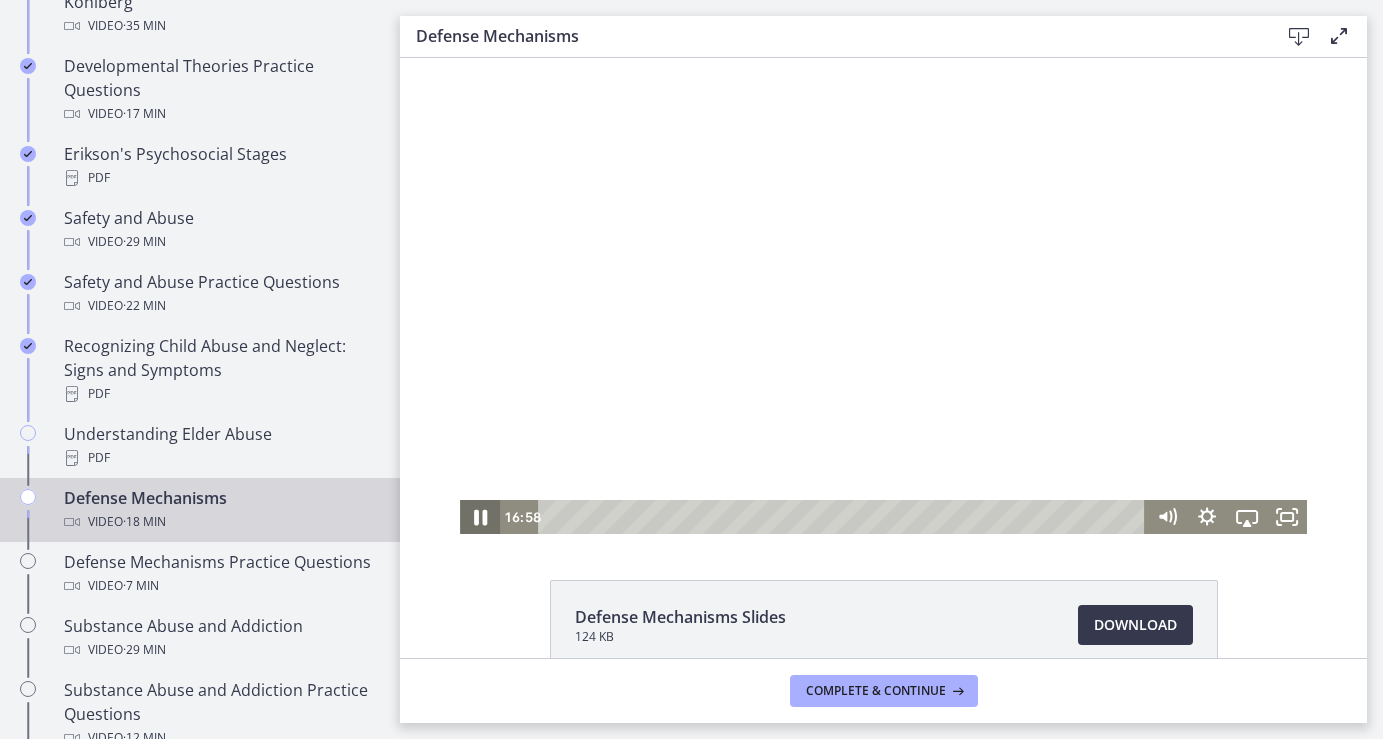 click 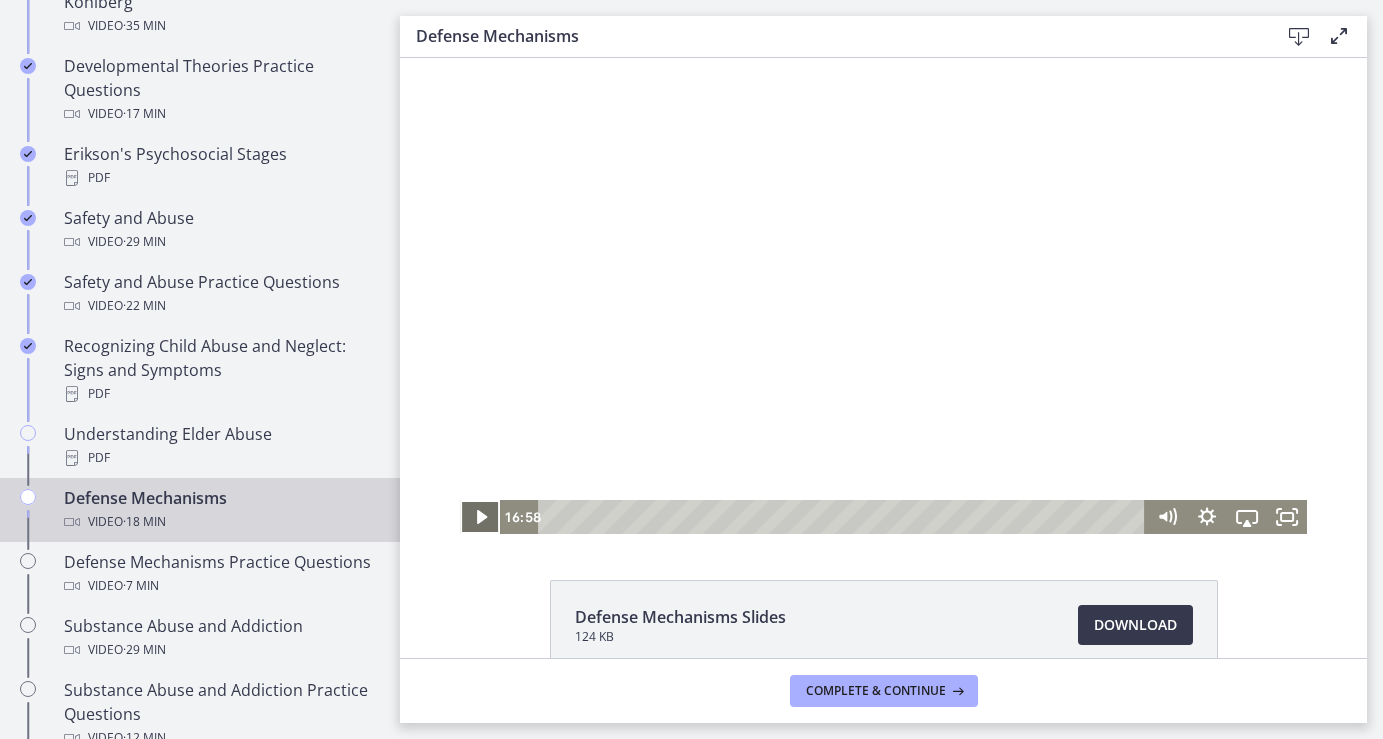 click 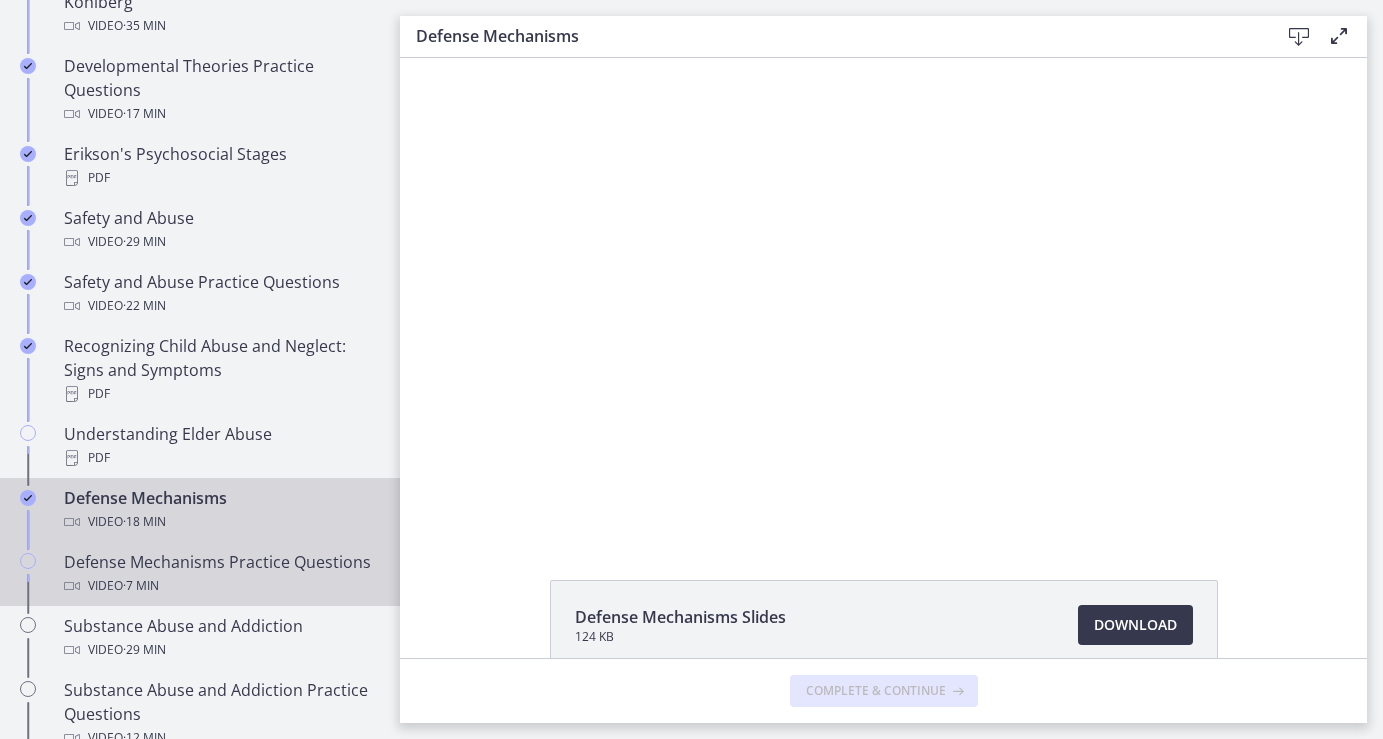 click on "·  [TIME]" at bounding box center (141, 586) 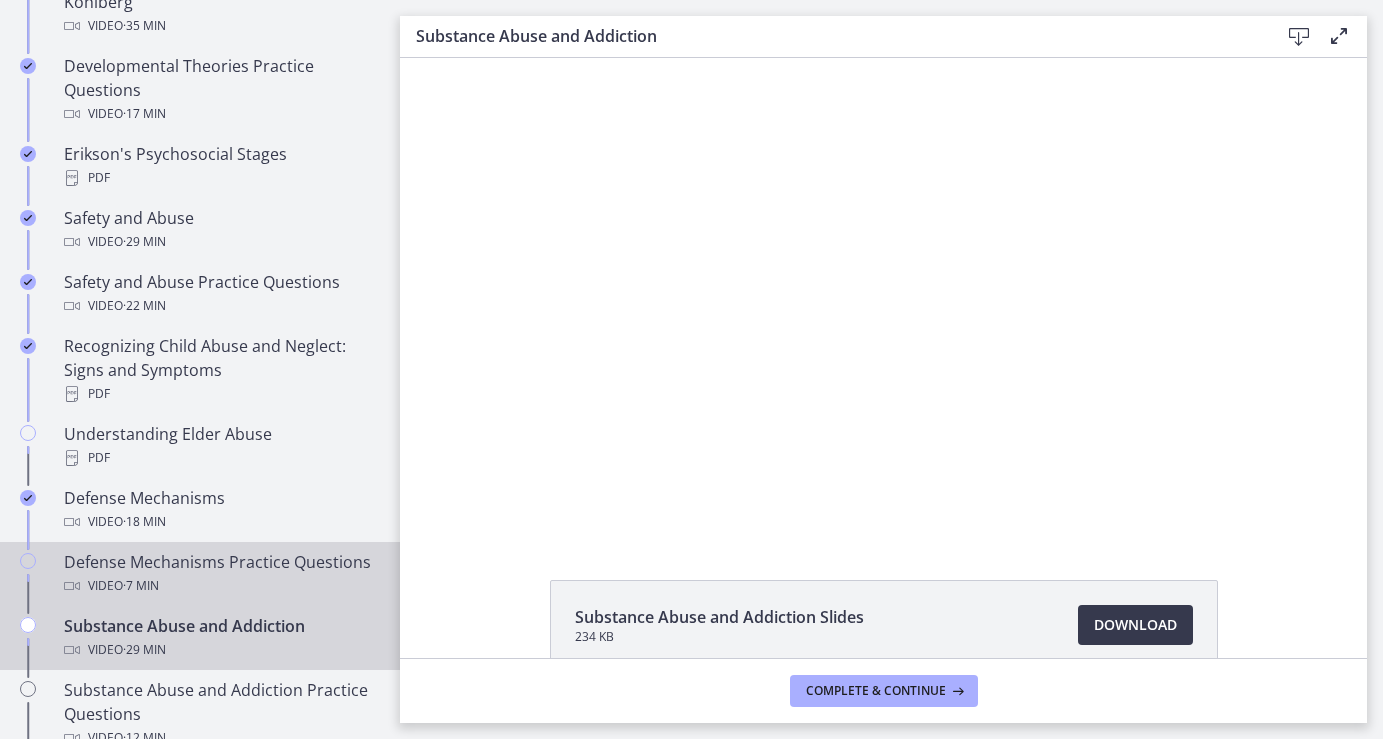 scroll, scrollTop: 0, scrollLeft: 0, axis: both 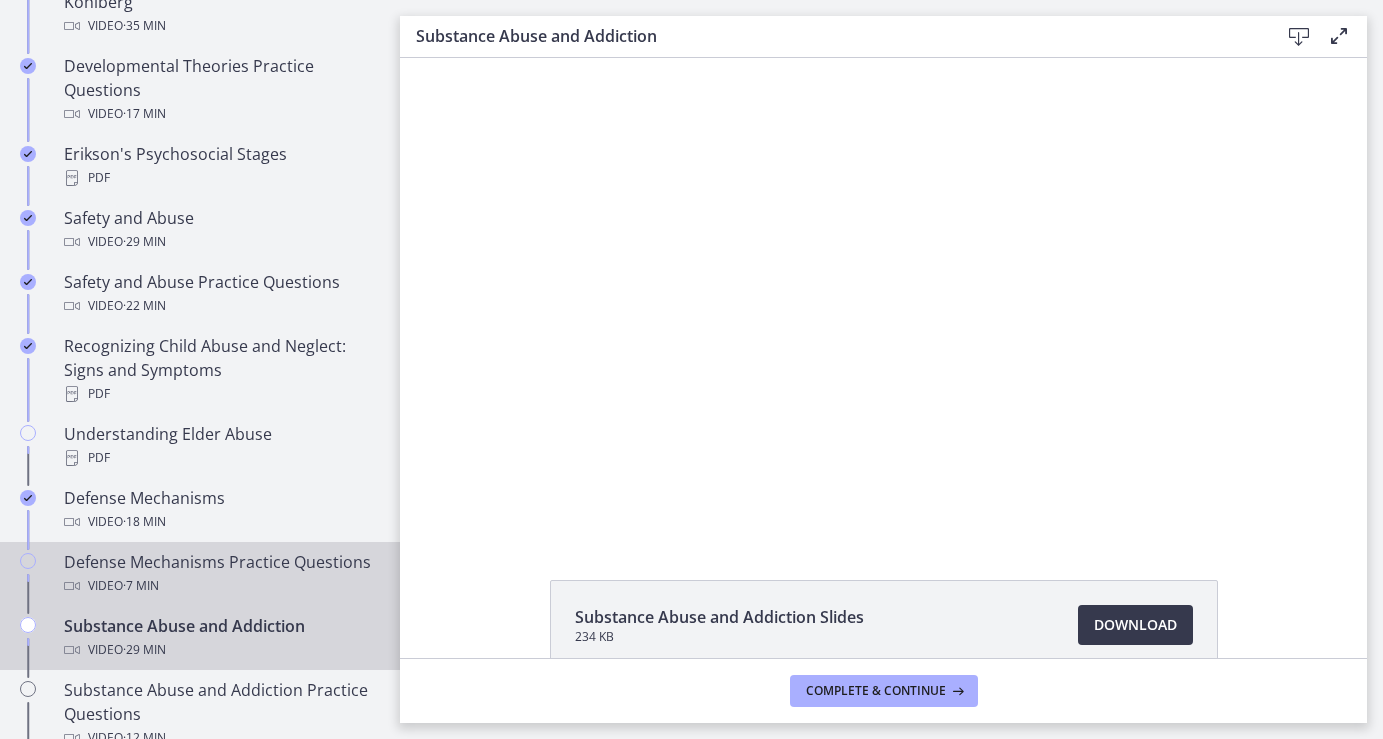 click on "Defense Mechanisms Practice Questions
Video
·  [TIME]" at bounding box center (220, 574) 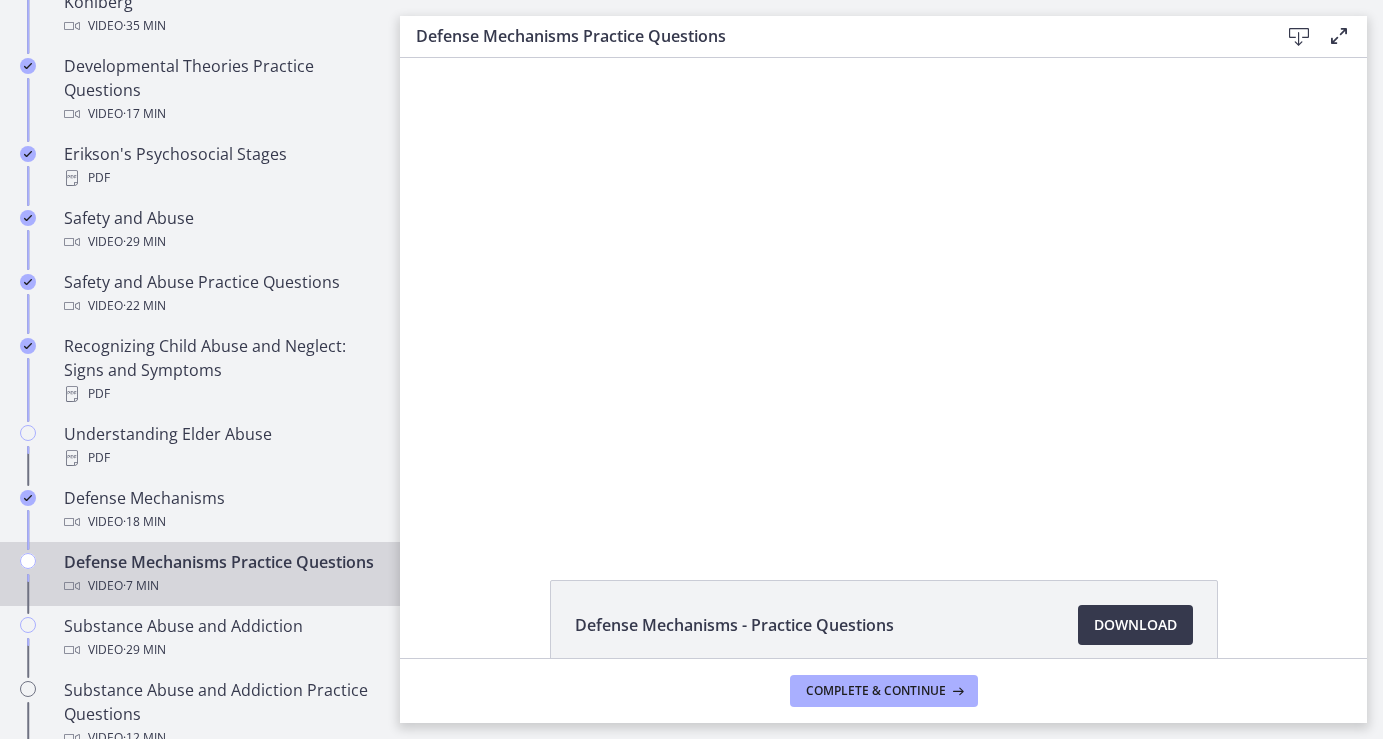 scroll, scrollTop: 0, scrollLeft: 0, axis: both 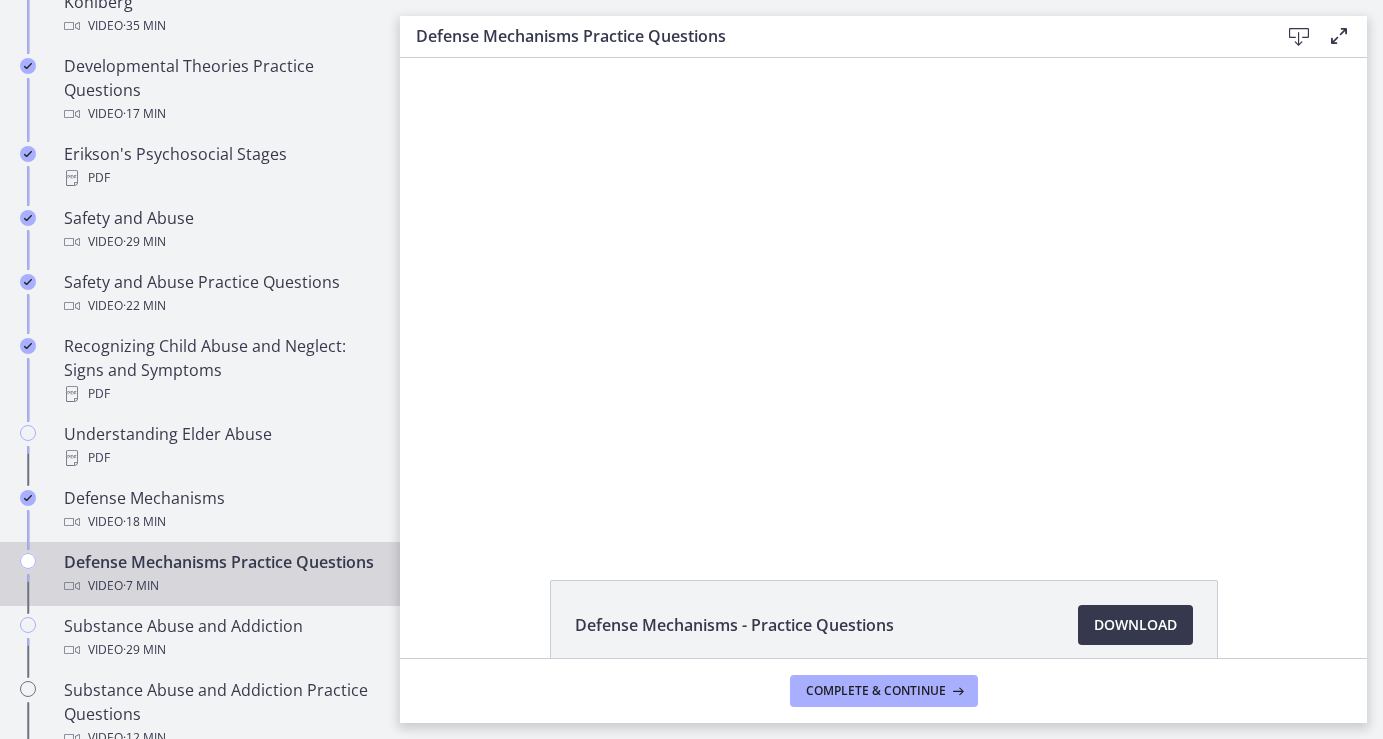 click at bounding box center [1339, 36] 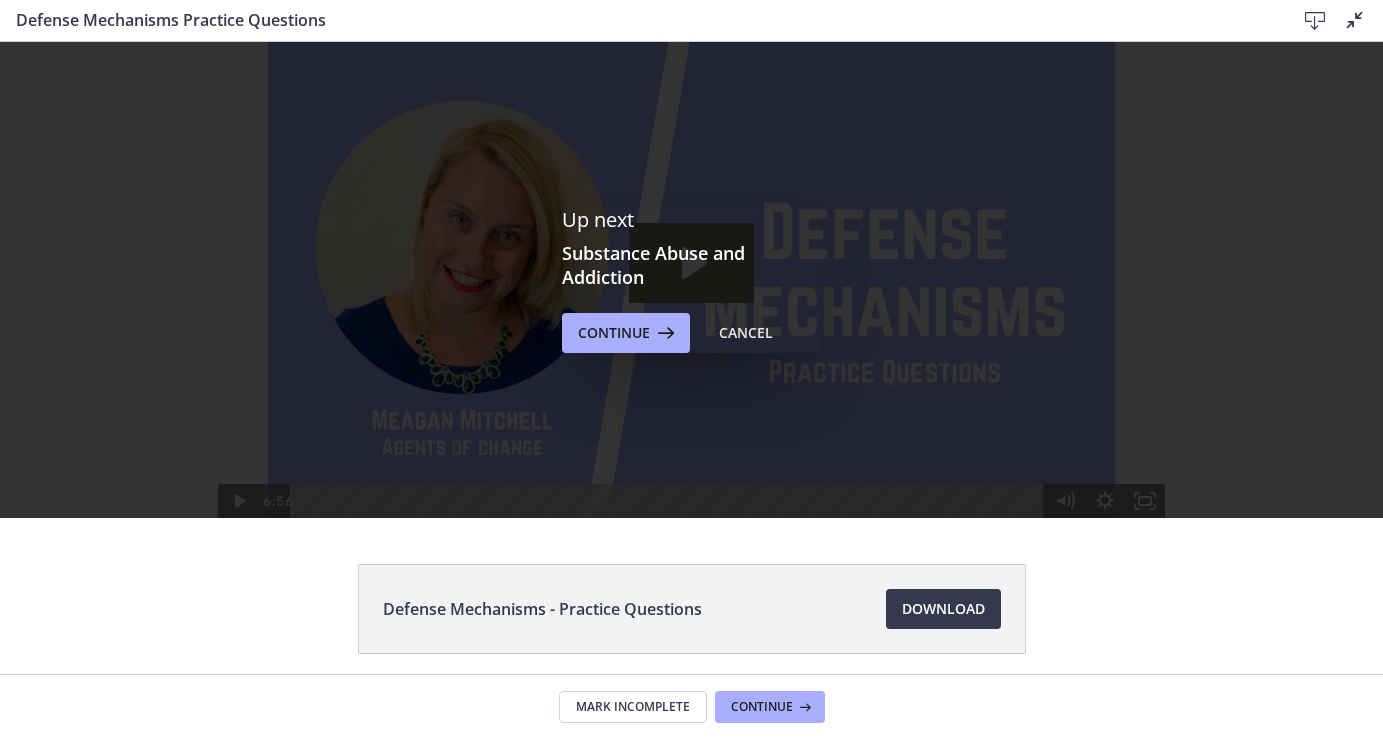 scroll, scrollTop: 0, scrollLeft: 0, axis: both 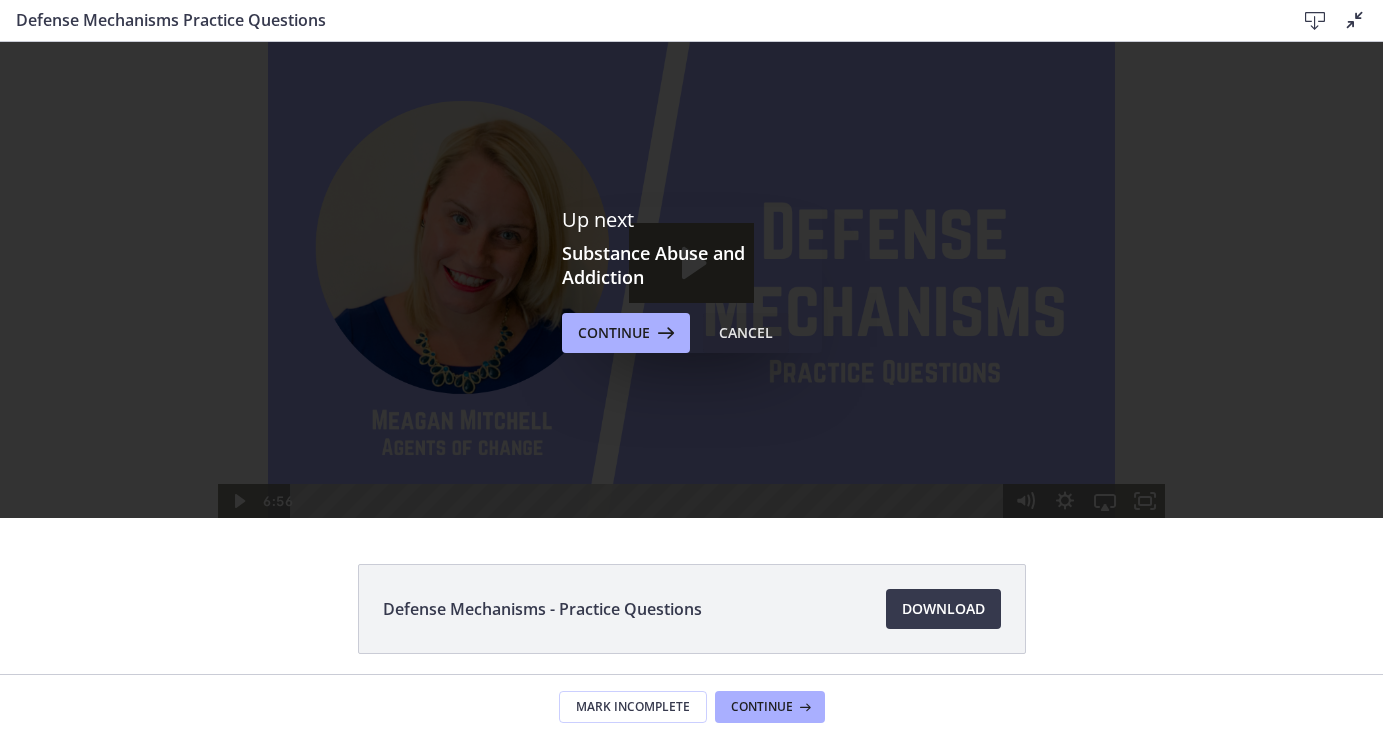 click on "Cancel" at bounding box center [746, 333] 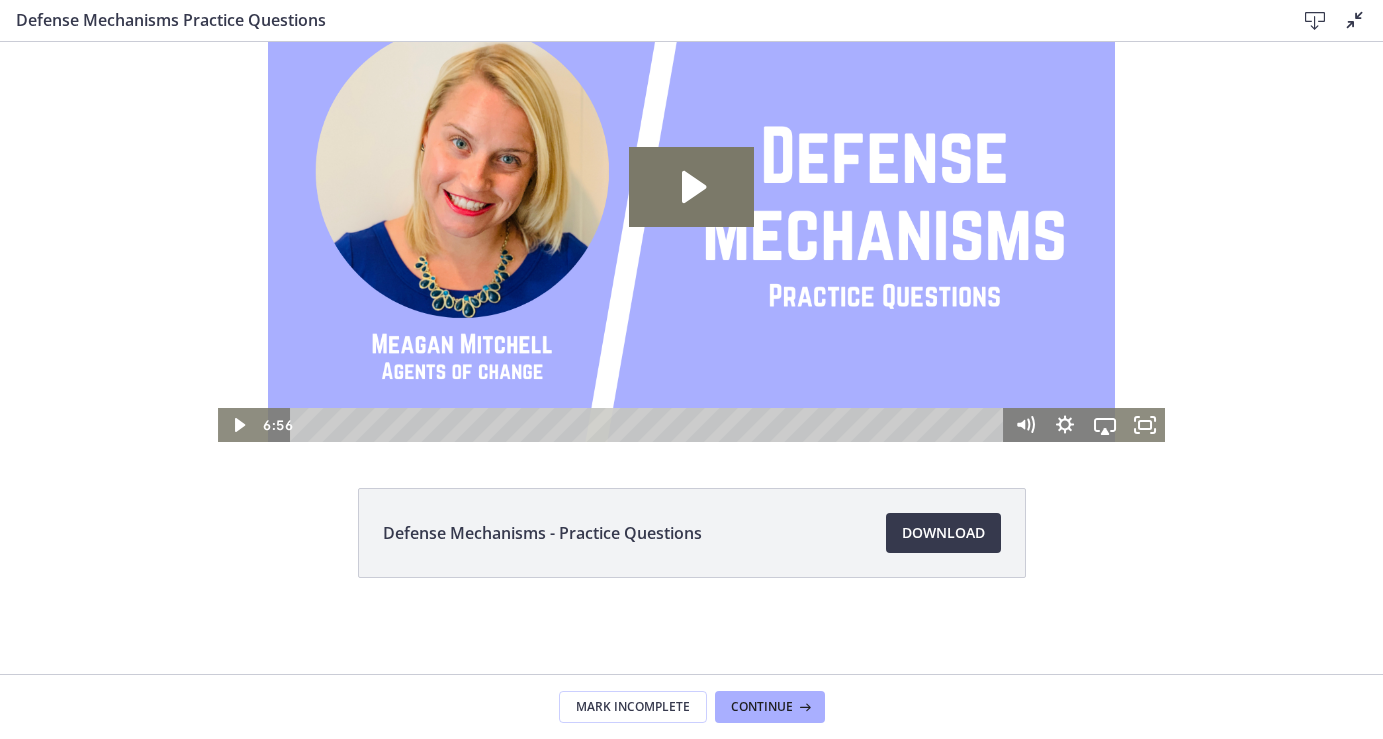 scroll, scrollTop: 76, scrollLeft: 0, axis: vertical 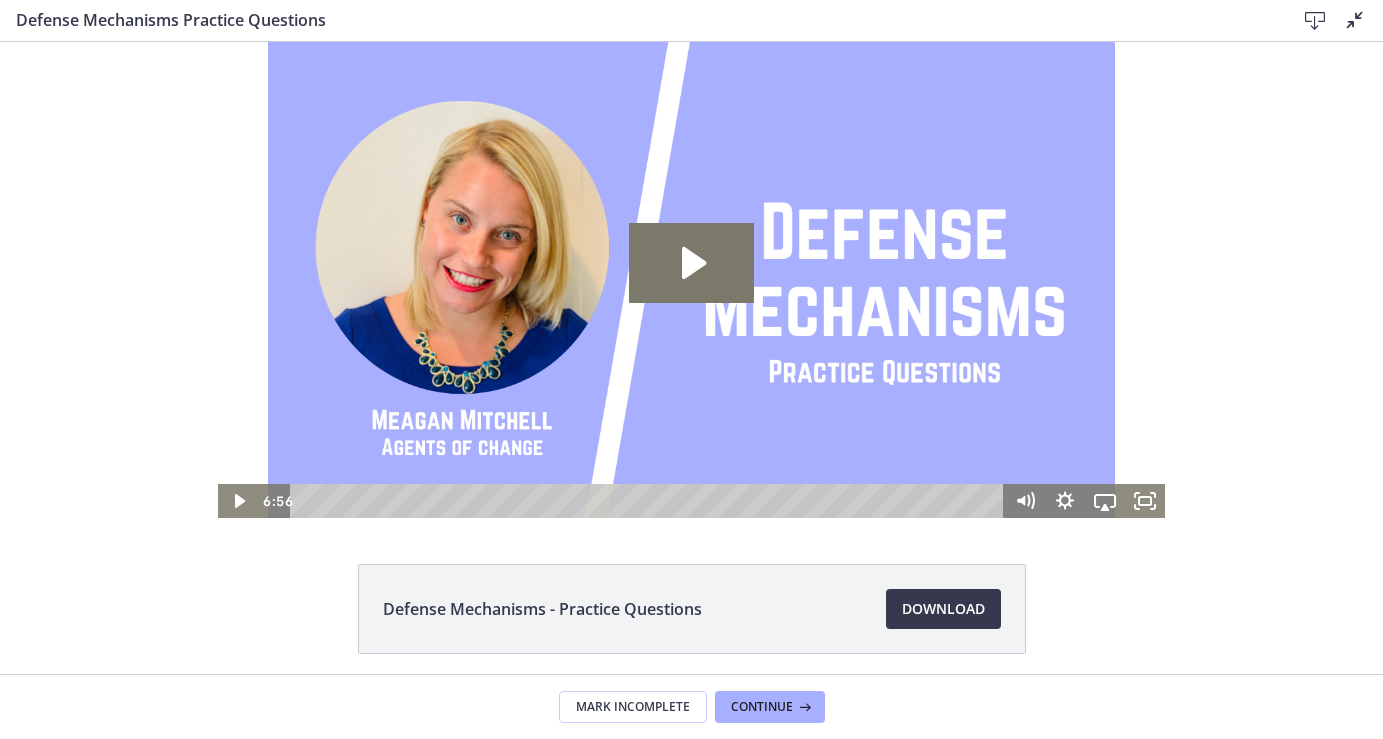 click at bounding box center (1355, 20) 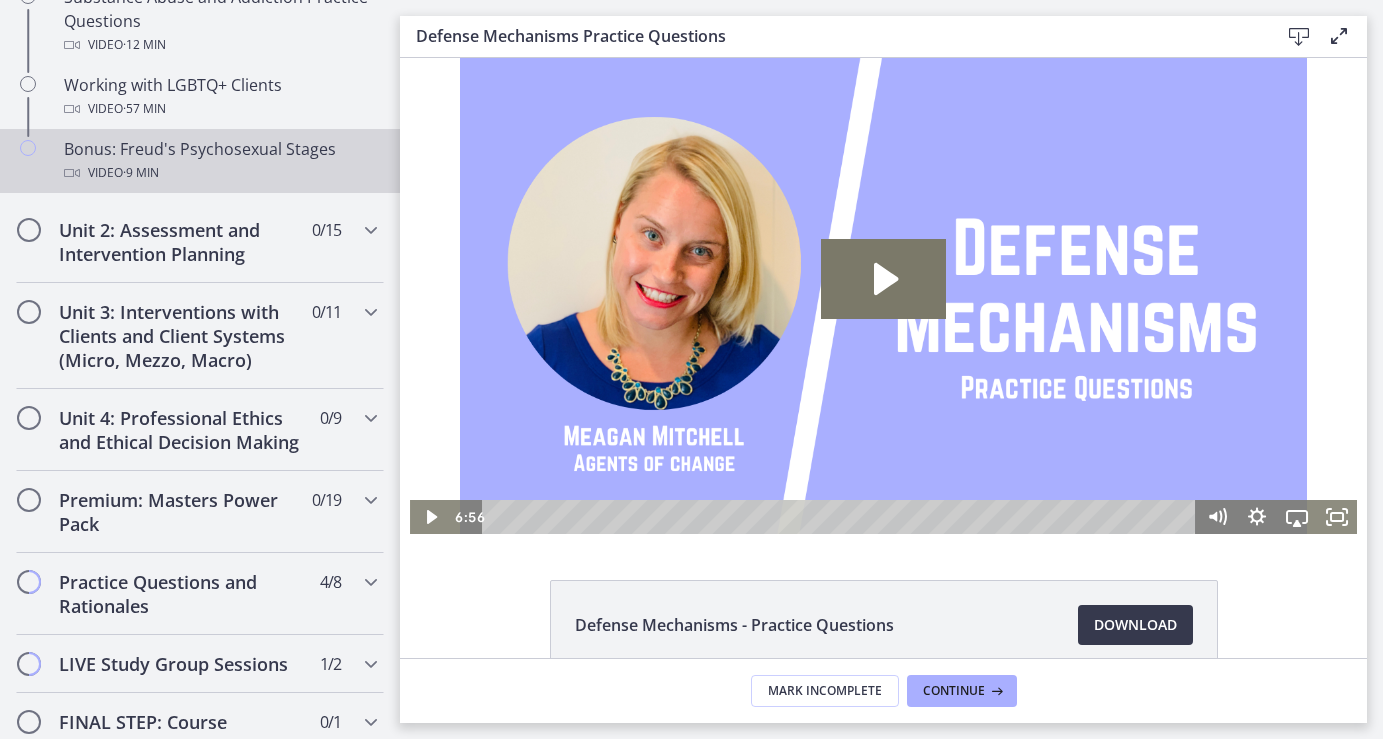 scroll, scrollTop: 1467, scrollLeft: 0, axis: vertical 